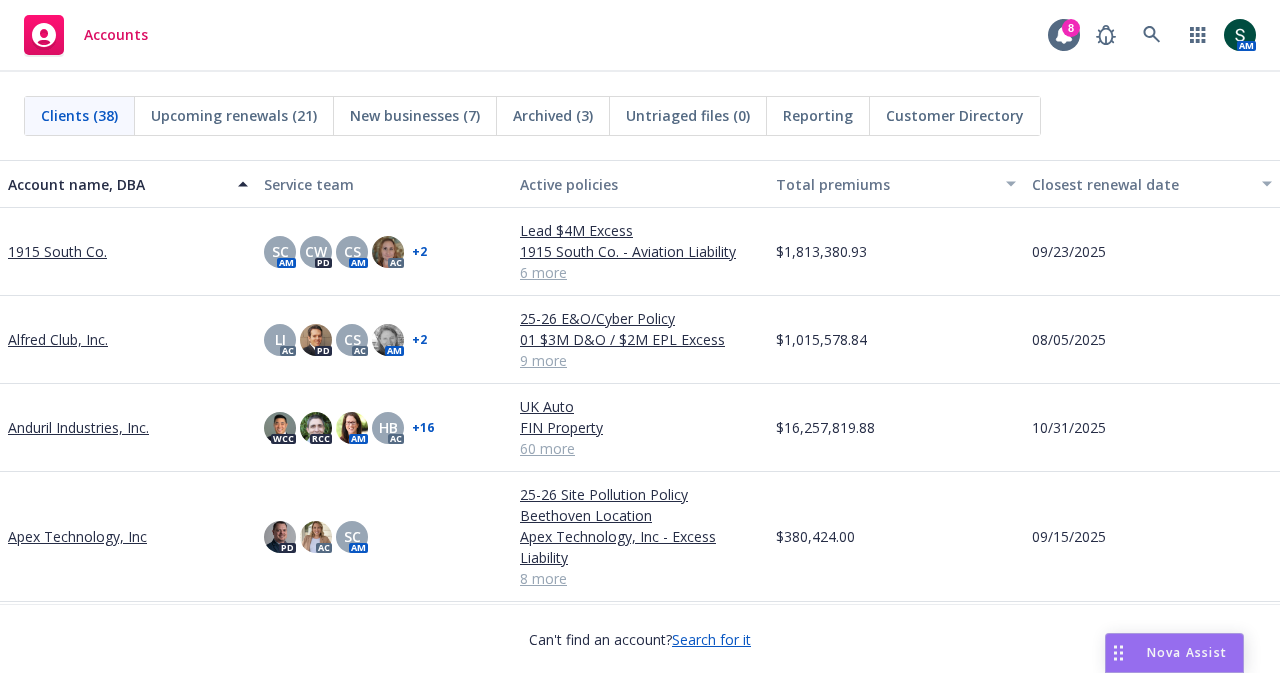 scroll, scrollTop: 0, scrollLeft: 0, axis: both 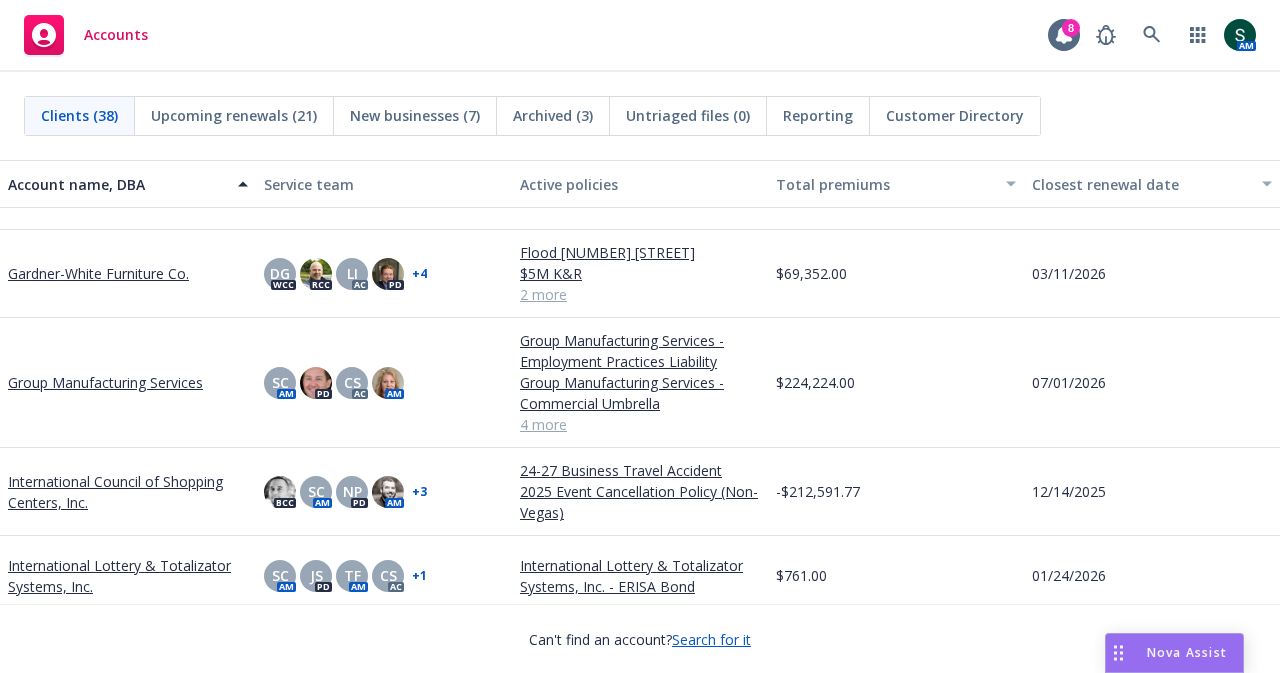 click on "Gardner-White Furniture Co." at bounding box center (98, 273) 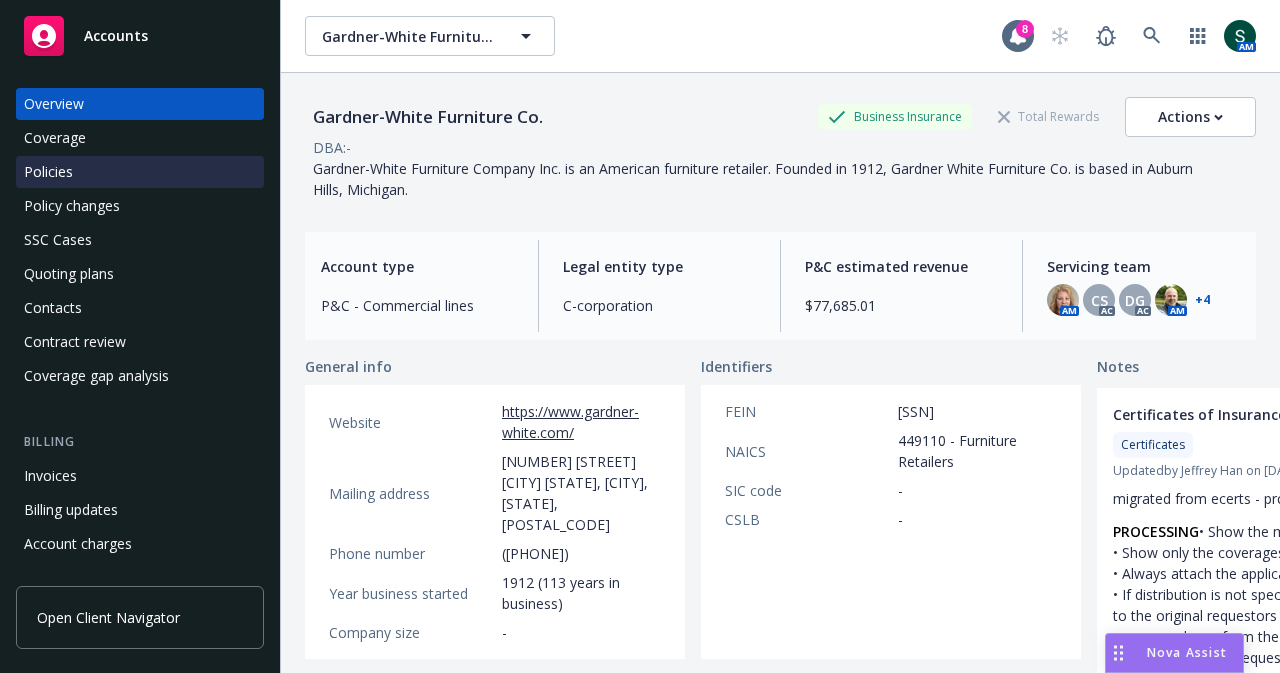 click on "Policies" at bounding box center [140, 172] 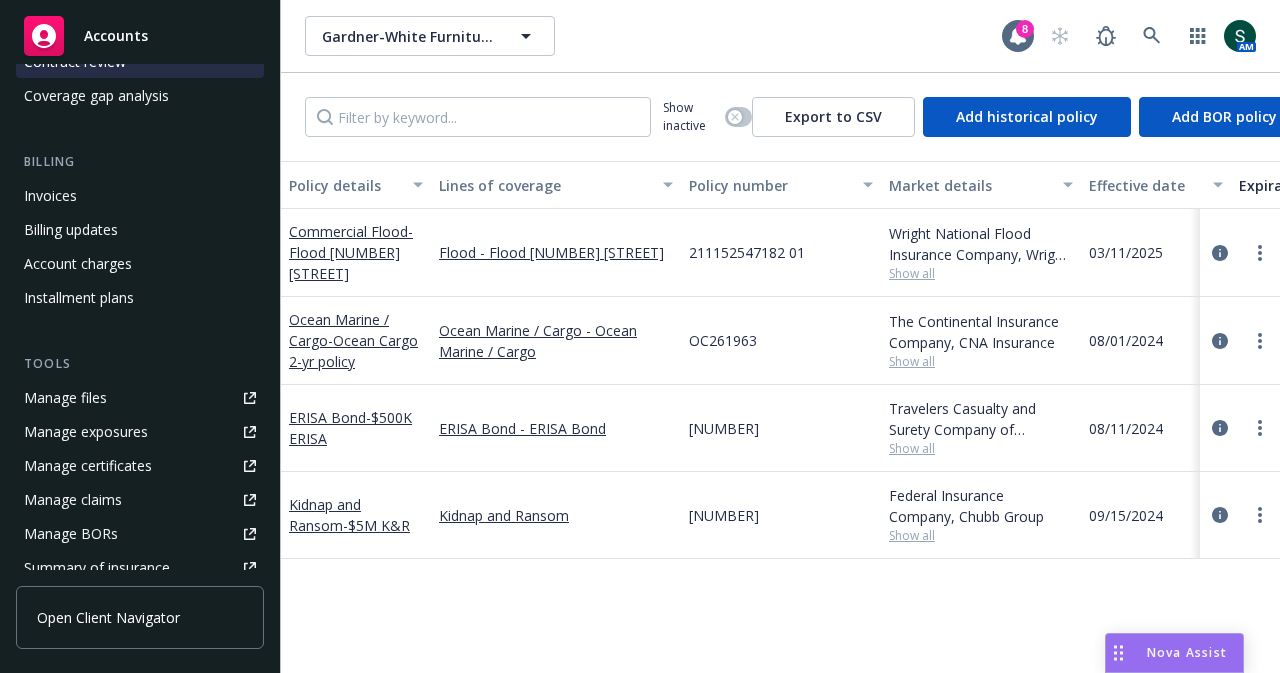 scroll, scrollTop: 300, scrollLeft: 0, axis: vertical 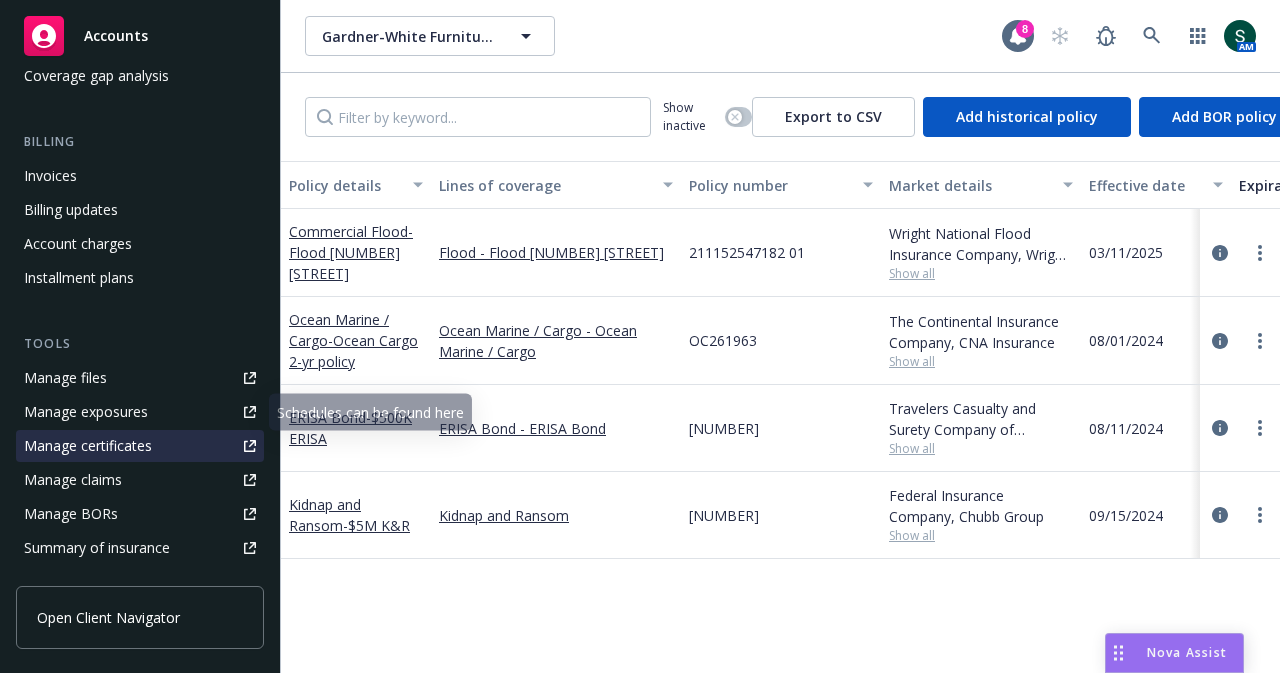 click on "Manage certificates" at bounding box center (88, 446) 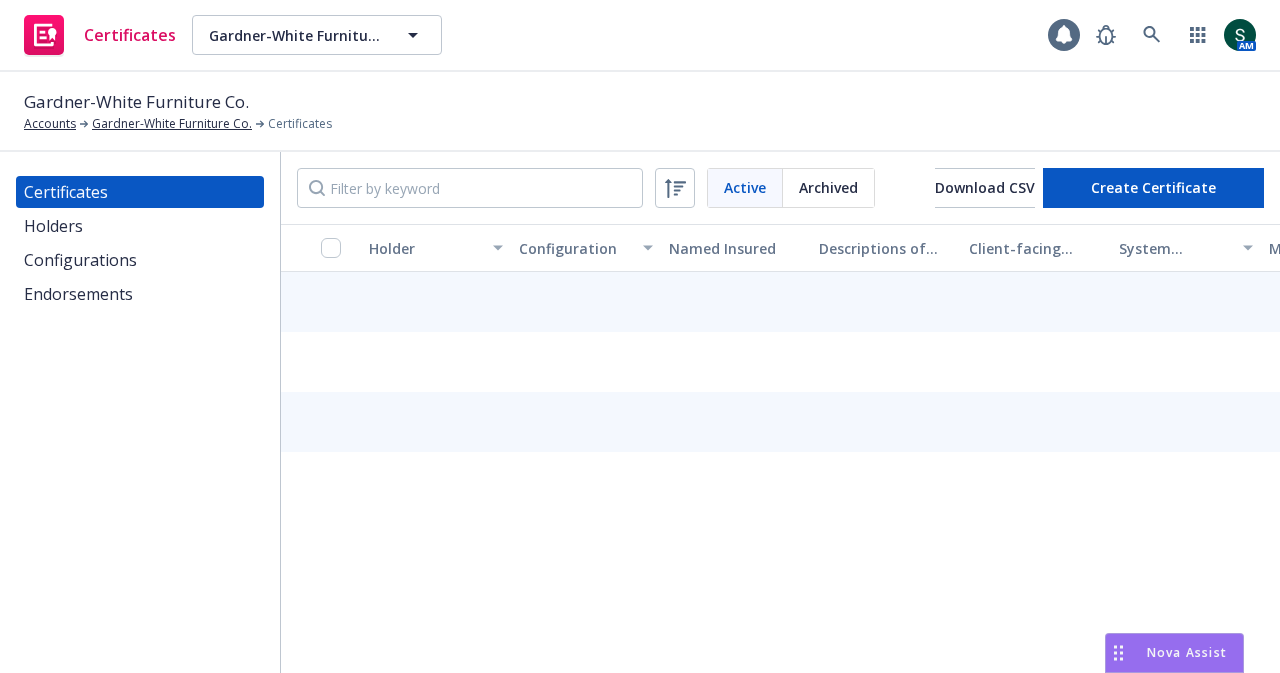 scroll, scrollTop: 0, scrollLeft: 0, axis: both 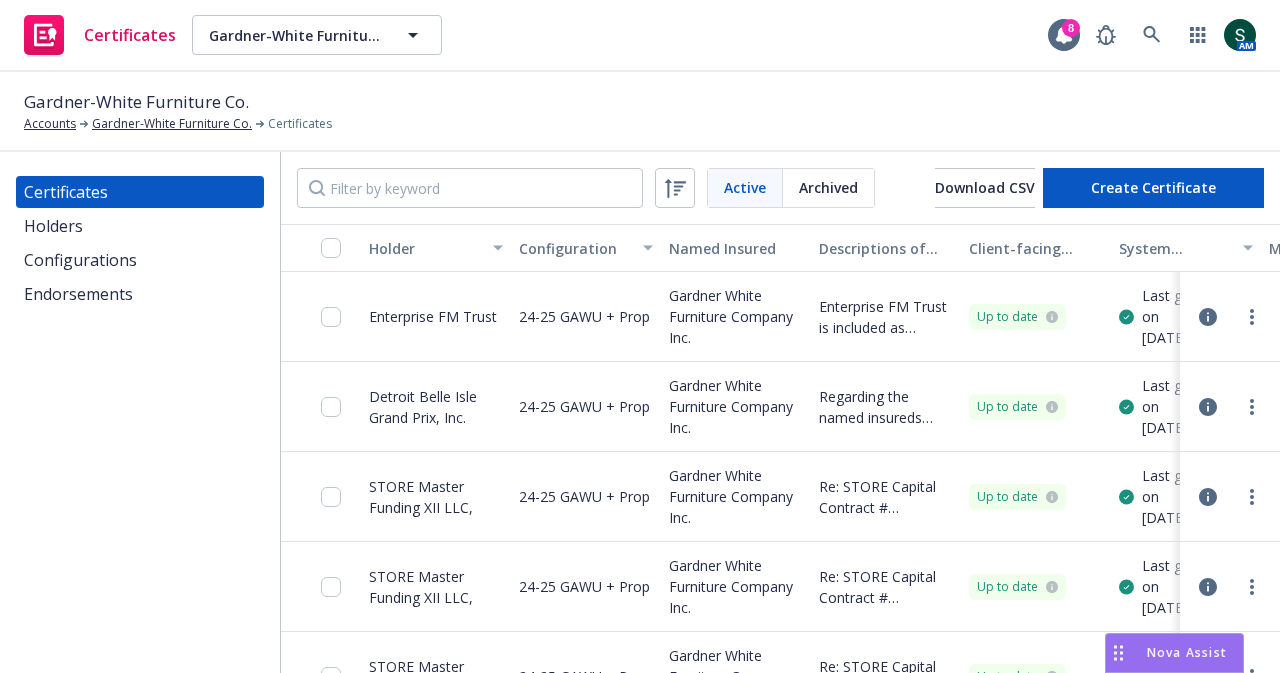 click on "Configurations" at bounding box center [80, 260] 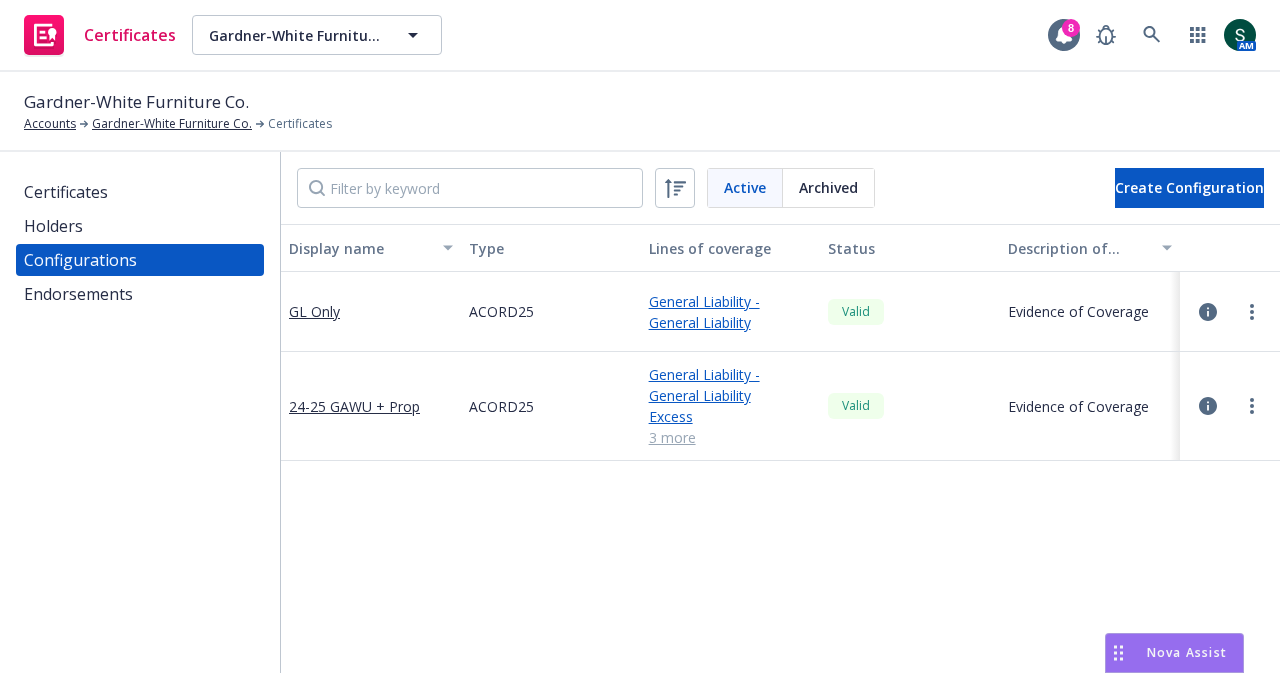 click on "Holders" at bounding box center (140, 226) 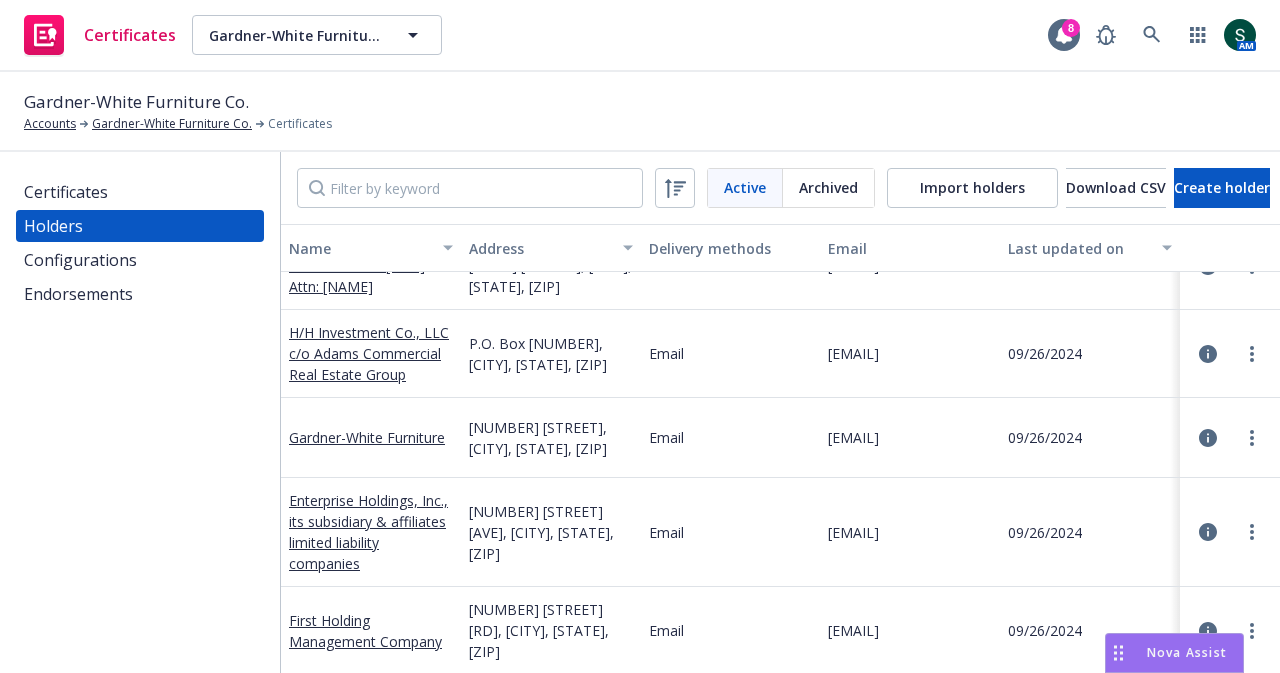 scroll, scrollTop: 2309, scrollLeft: 0, axis: vertical 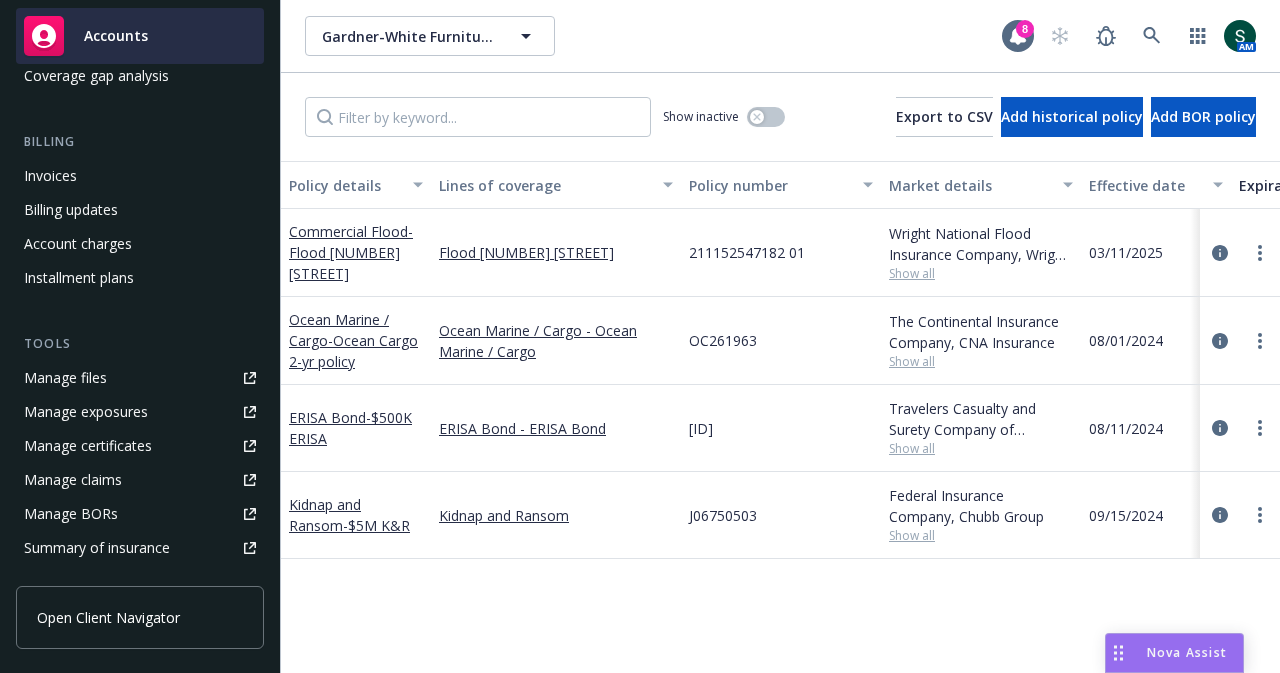 click on "Accounts" at bounding box center [116, 36] 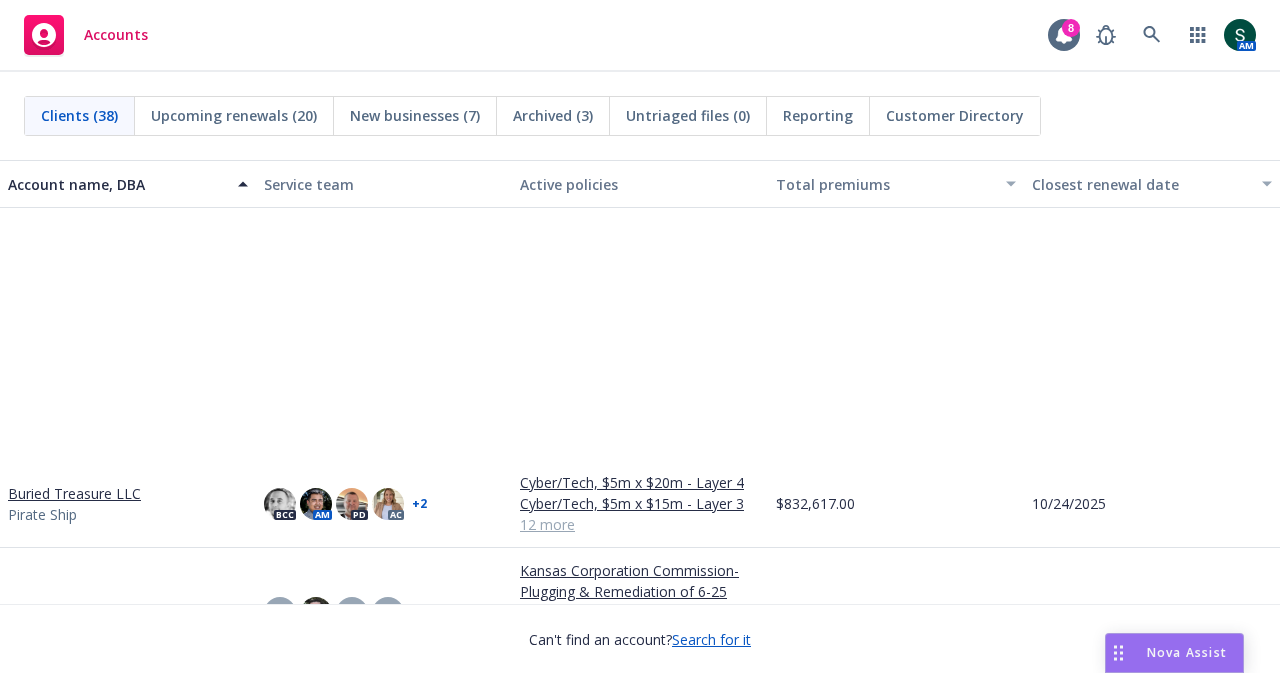 scroll, scrollTop: 300, scrollLeft: 0, axis: vertical 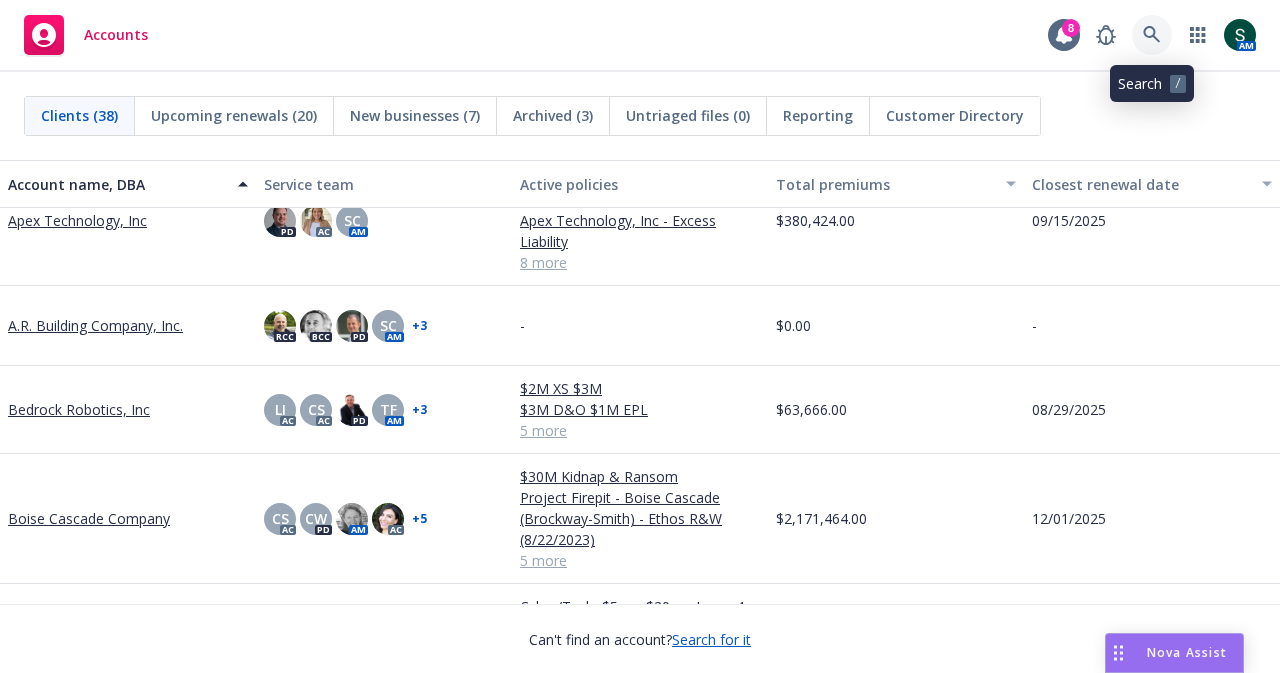 click at bounding box center (1152, 35) 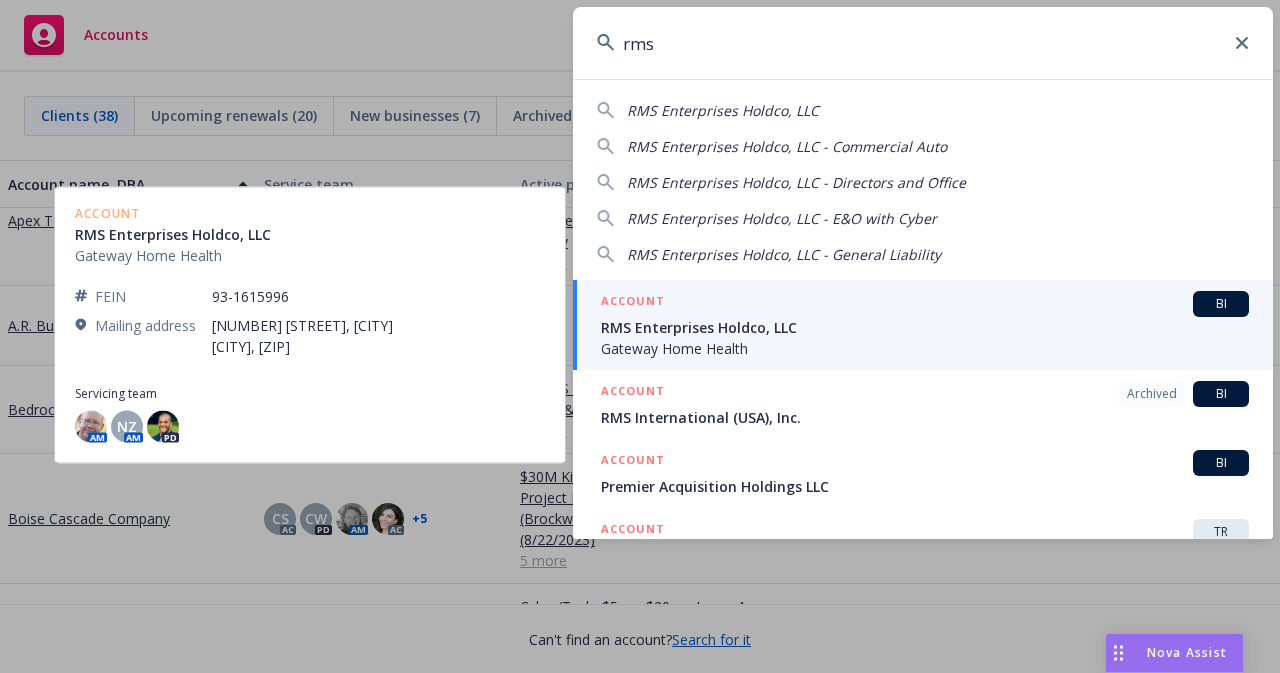 type on "rms" 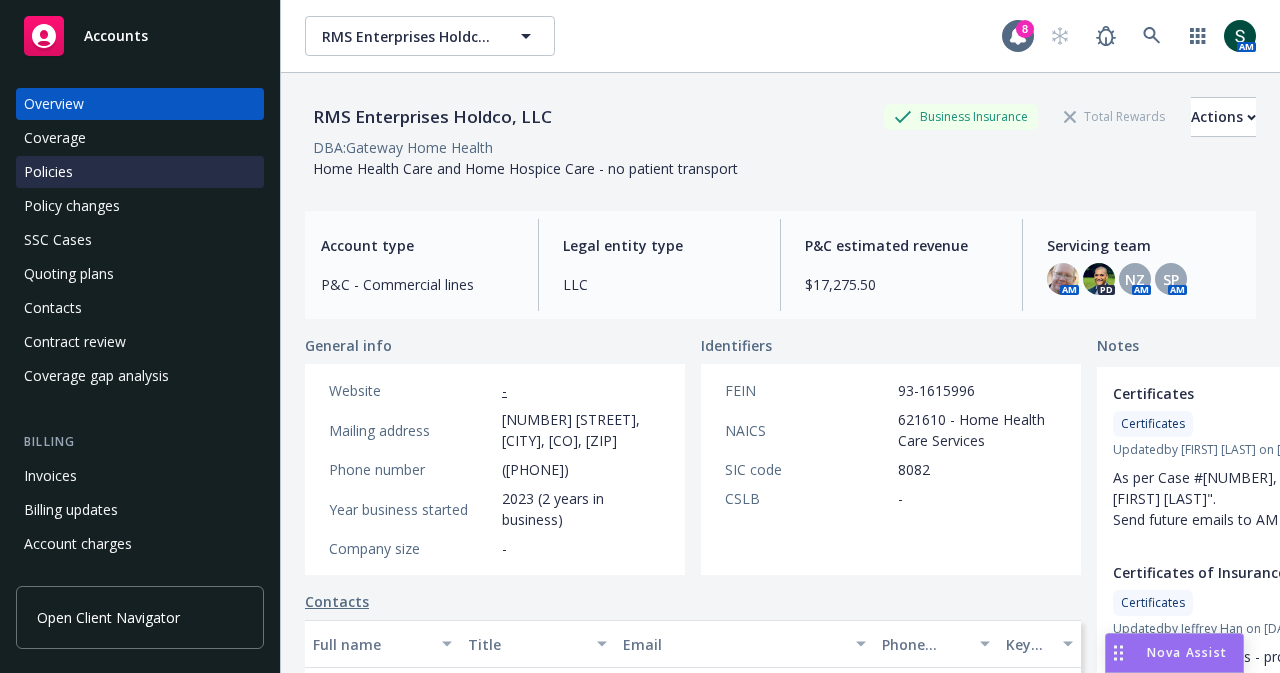 click on "Policies" at bounding box center (140, 172) 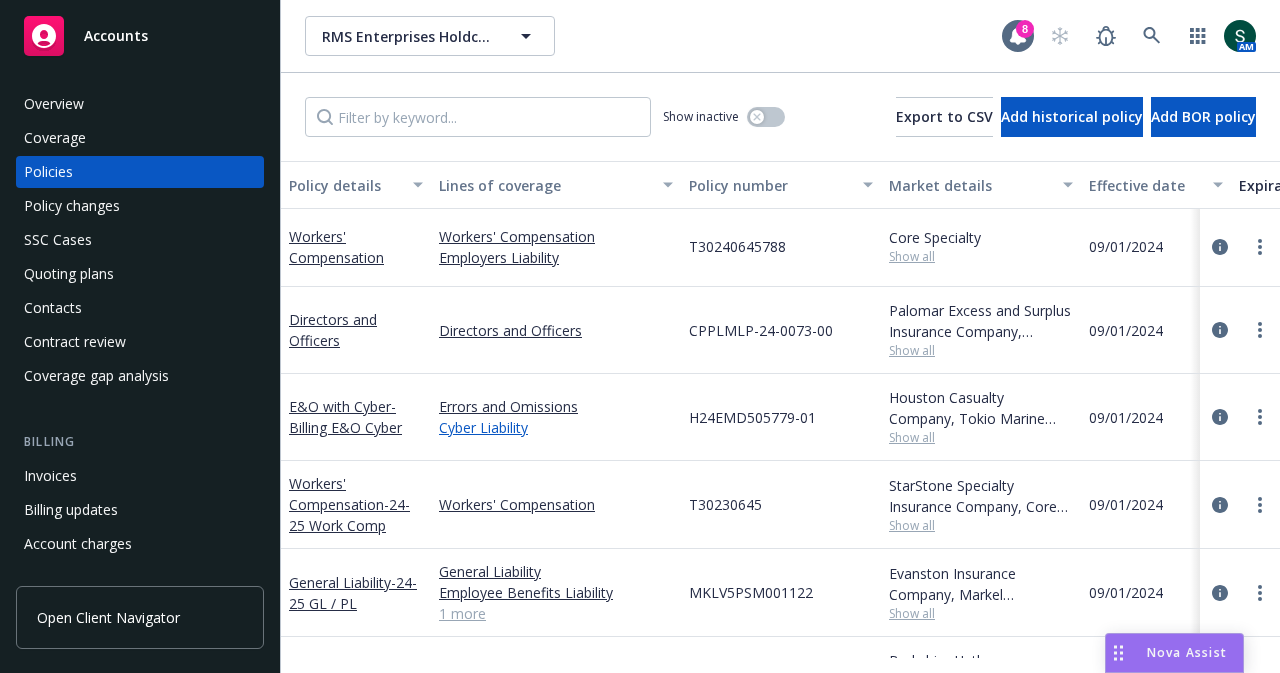 scroll, scrollTop: 0, scrollLeft: 0, axis: both 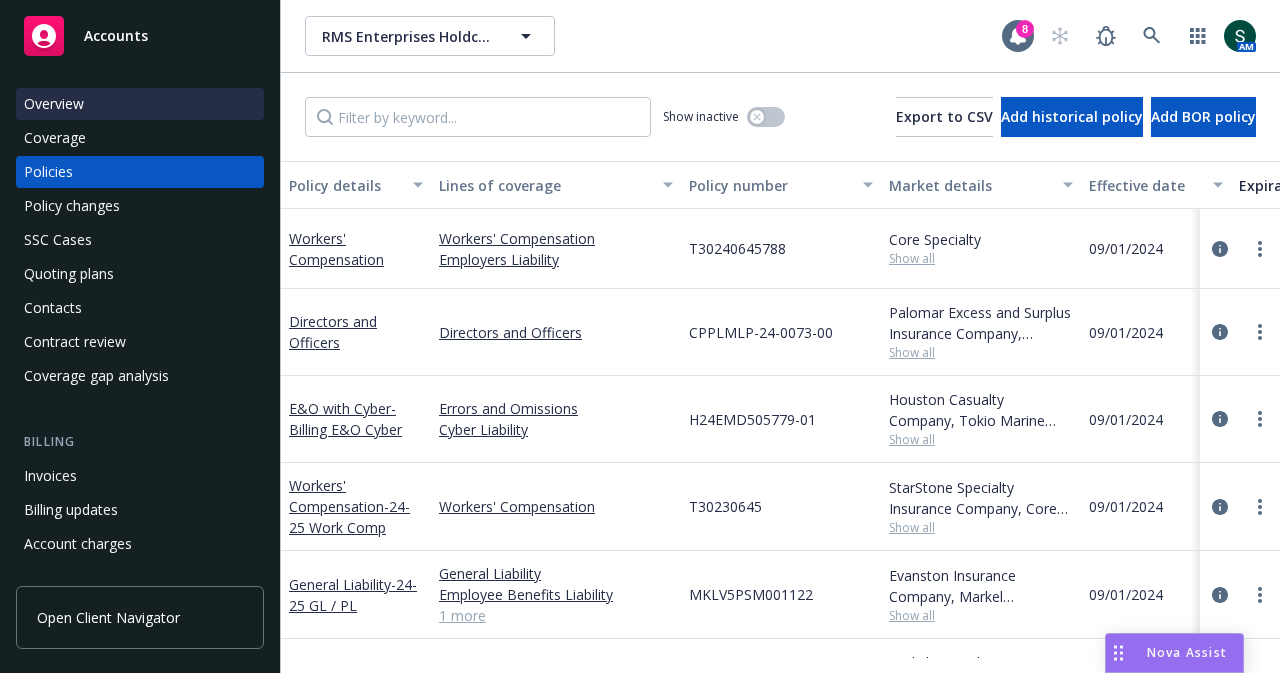 click on "Overview" at bounding box center [54, 104] 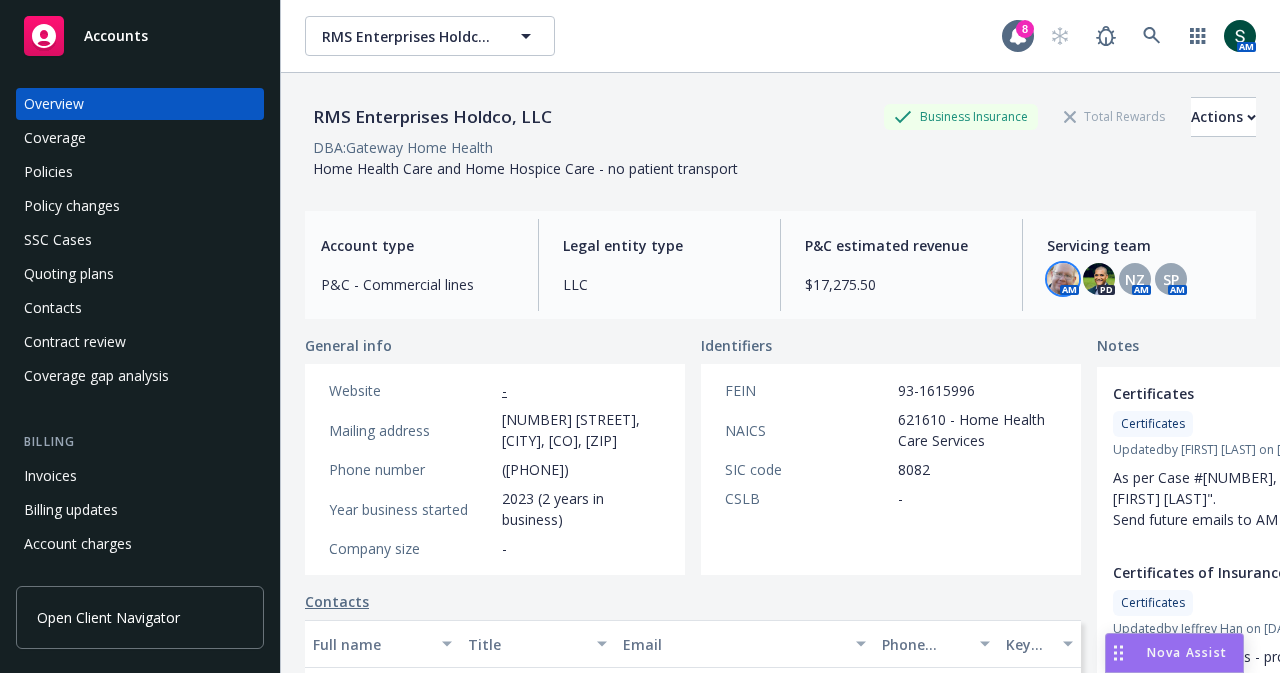 click at bounding box center (1063, 279) 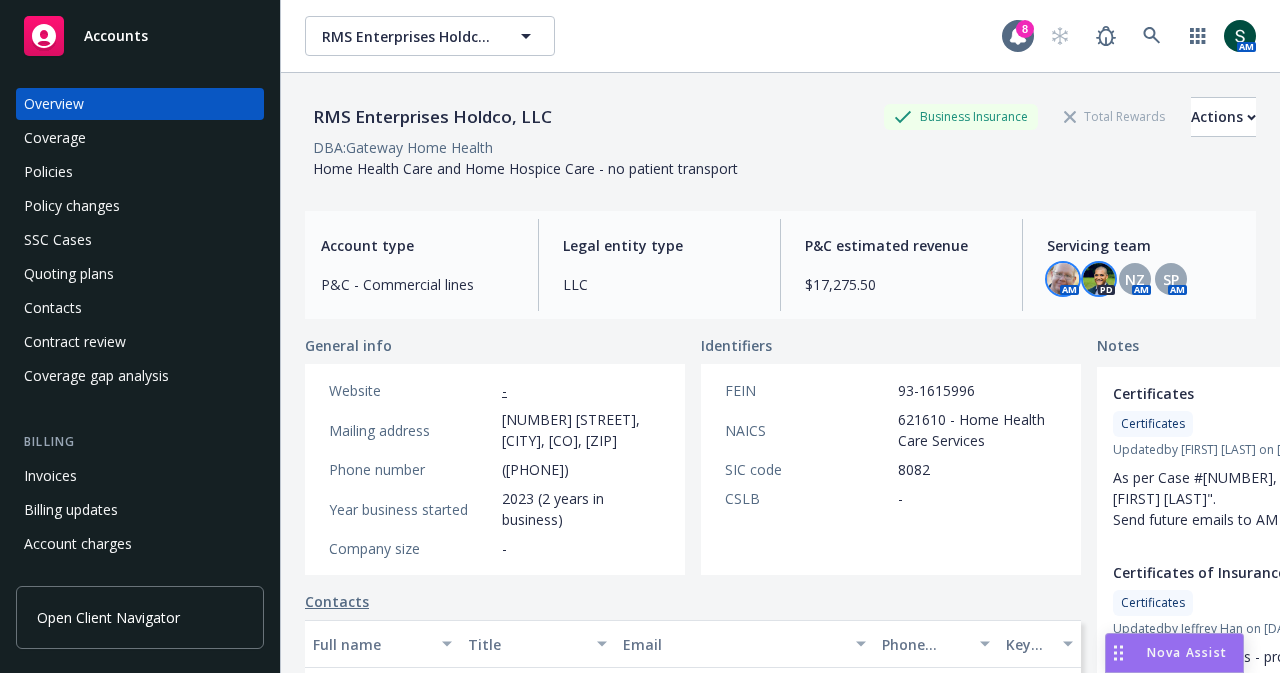 click at bounding box center (1099, 279) 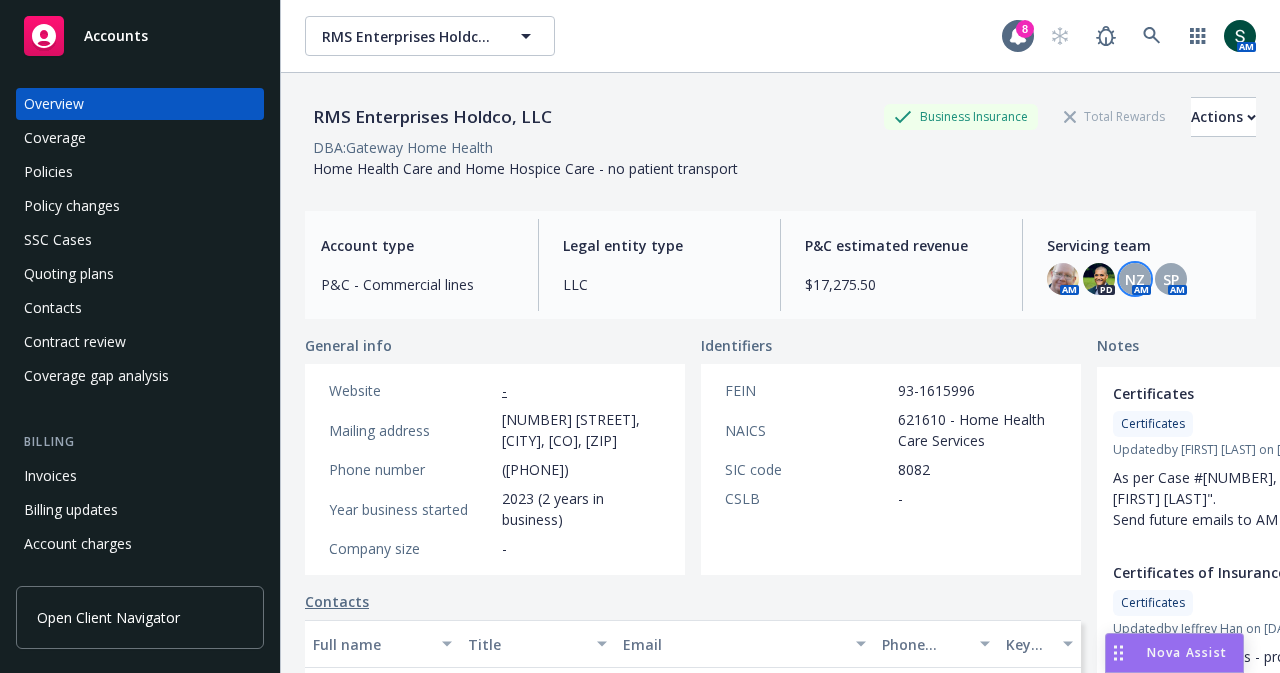 click on "NZ" at bounding box center (1135, 279) 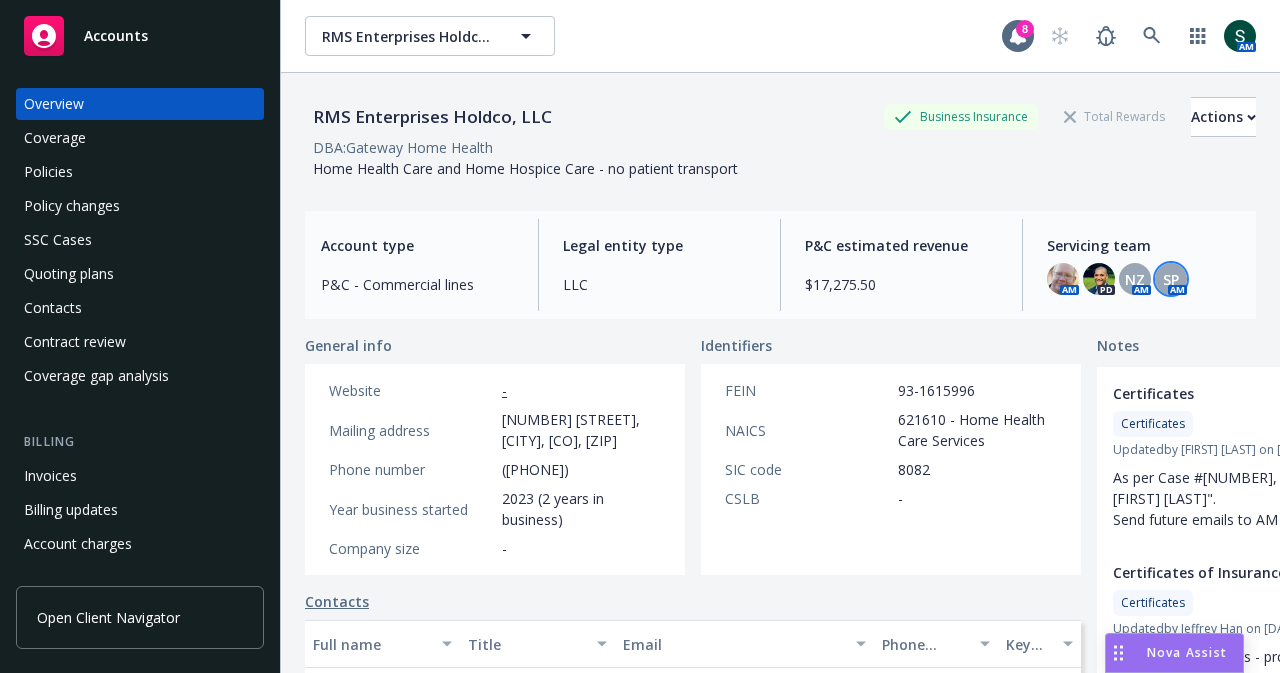 click on "SP" at bounding box center [1171, 279] 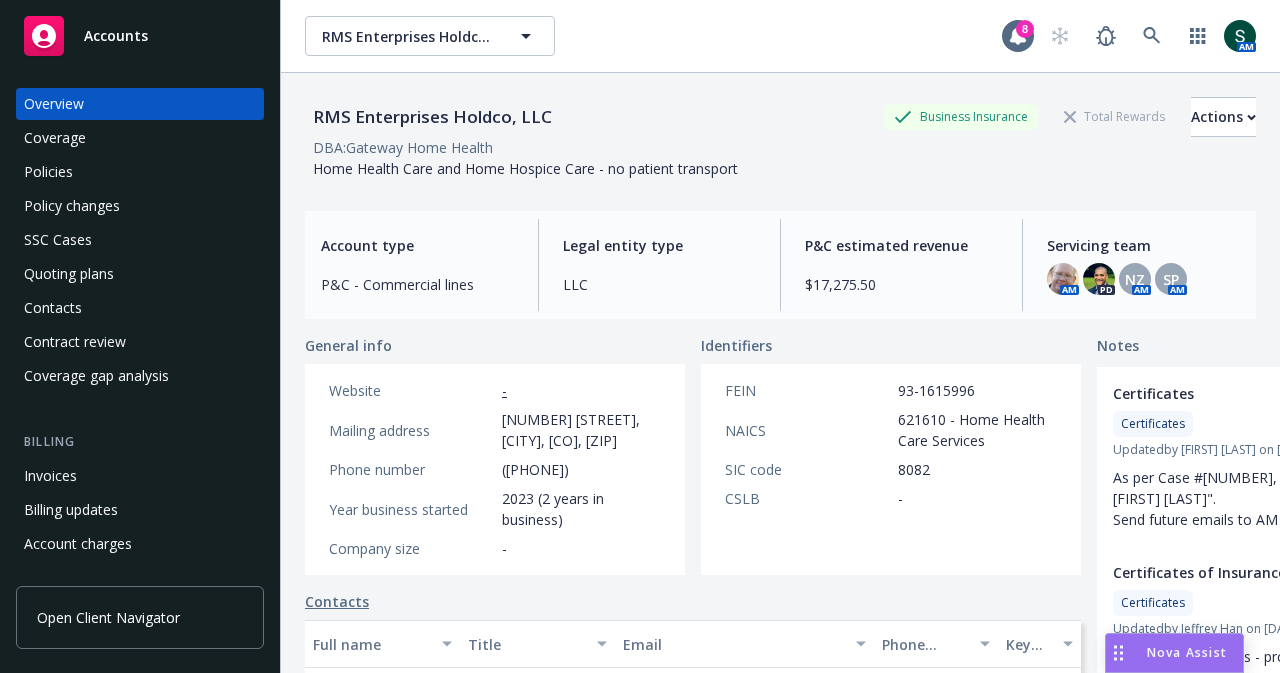 click on "RMS Enterprises Holdco, LLC   Business Insurance   Total Rewards Actions DBA:  Gateway Home Health Home Health Care and Home Hospice Care - no patient transport Account type P&C - Commercial lines Legal entity type LLC P&C estimated revenue $17,275.50 Servicing team AM PD NZ AM SP AM General info Website - Mailing address 2696 South Colorado Boulevard, Denver, CO, 80222 Phone number (678) 576-5670 Year business started 2023 (2 years in business) Company size - Identifiers FEIN 93-1615996 NAICS 621610 - Home Health Care Services SIC code 8082 CSLB - Contacts Full name Title Email Phone number Key contact Mike Suor CEO msuor@gatewayathome.com (678) 576-5670 Yes Darin Errington COO derrington@gatewayathome.com (951) 365-8463 No Named insureds  RMS Enterprises Holdco, LLC (FL Only) Gateway Home Health (FL Only) Gateway Hospice Denver, LLC All the Comfort of Home-Health, LLC RMS Enterprises Holdco, LLC Gateway Home Health Affiliated accounts There are no affiliated accounts yet Add affiliated account Notes" at bounding box center (780, 397) 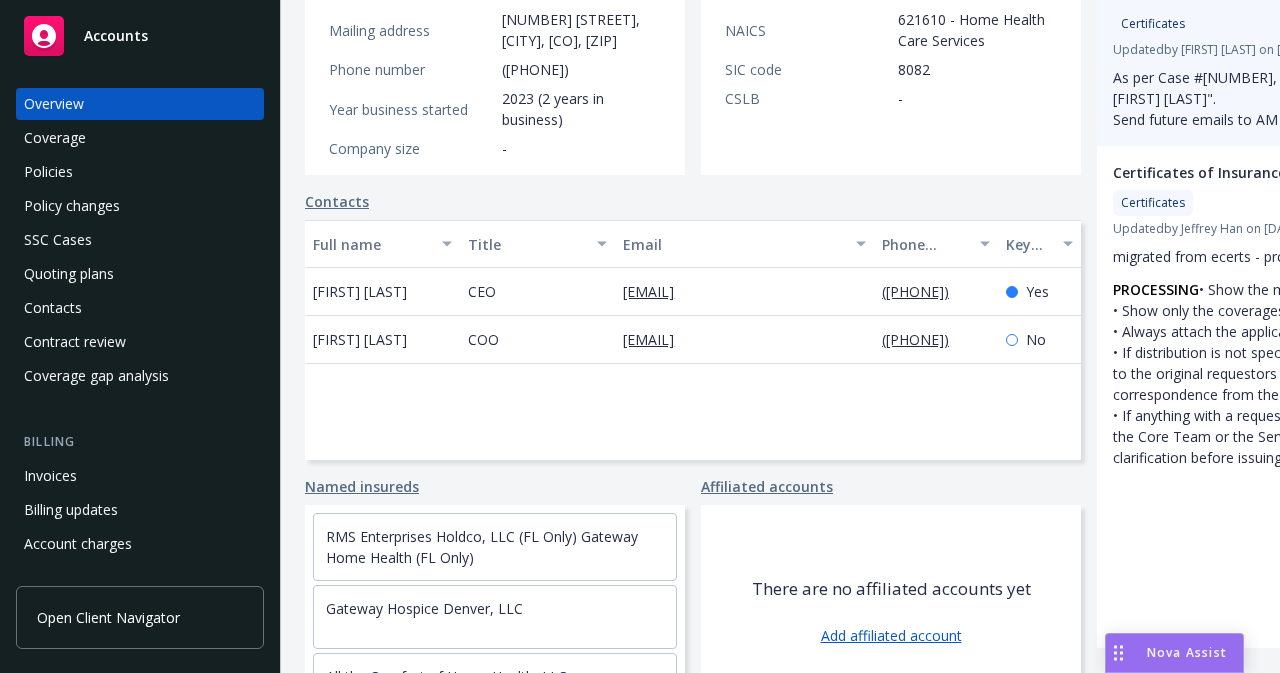 scroll, scrollTop: 480, scrollLeft: 0, axis: vertical 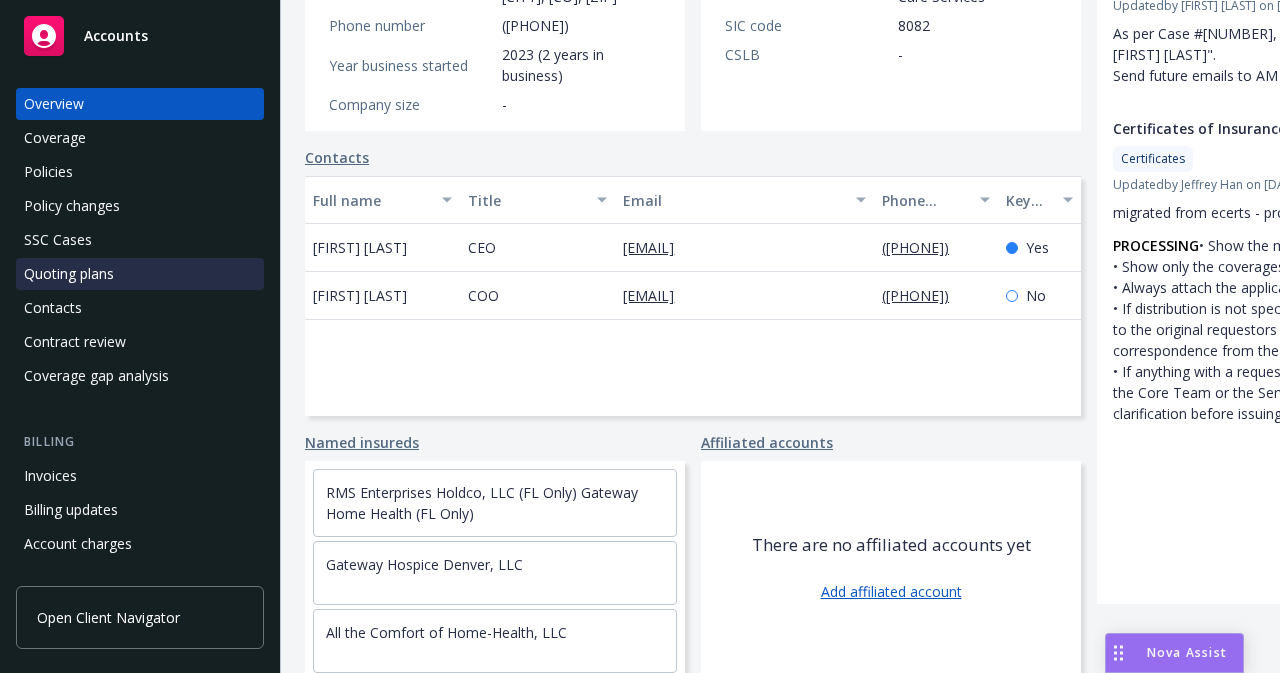 click on "Quoting plans" at bounding box center [69, 274] 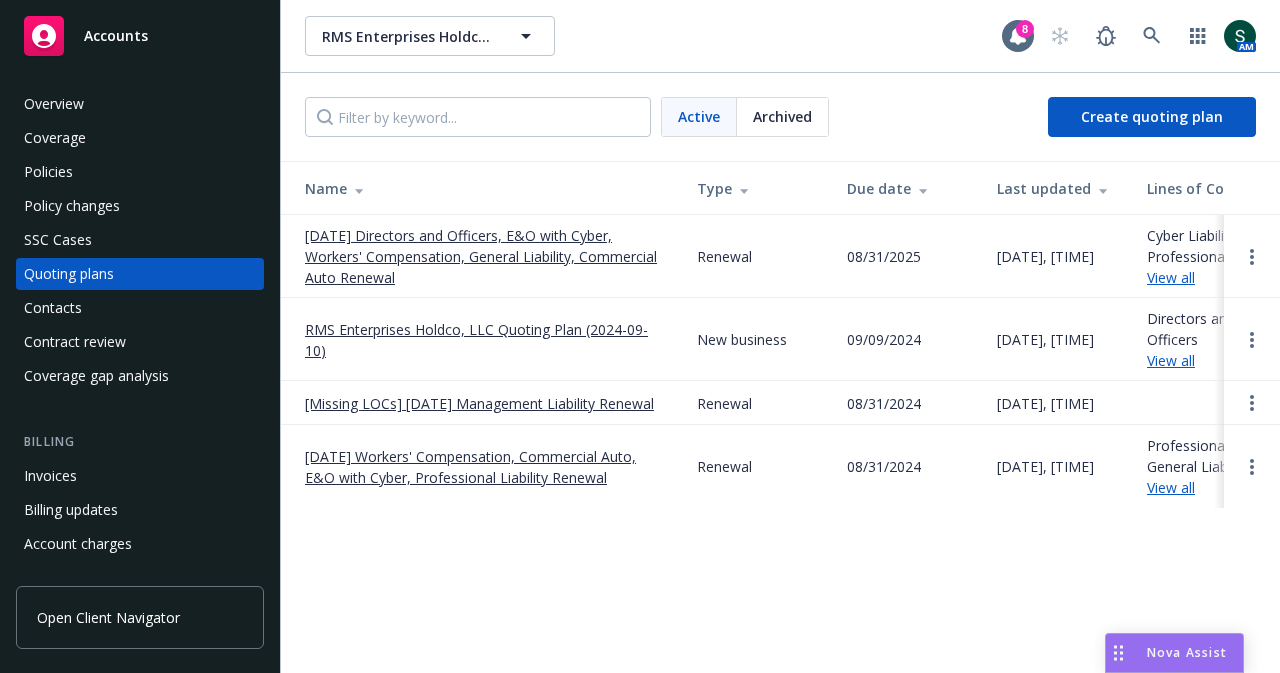click on "[DATE] Directors and Officers, E&O with Cyber, Workers' Compensation, General Liability, Commercial Auto Renewal" at bounding box center [485, 256] 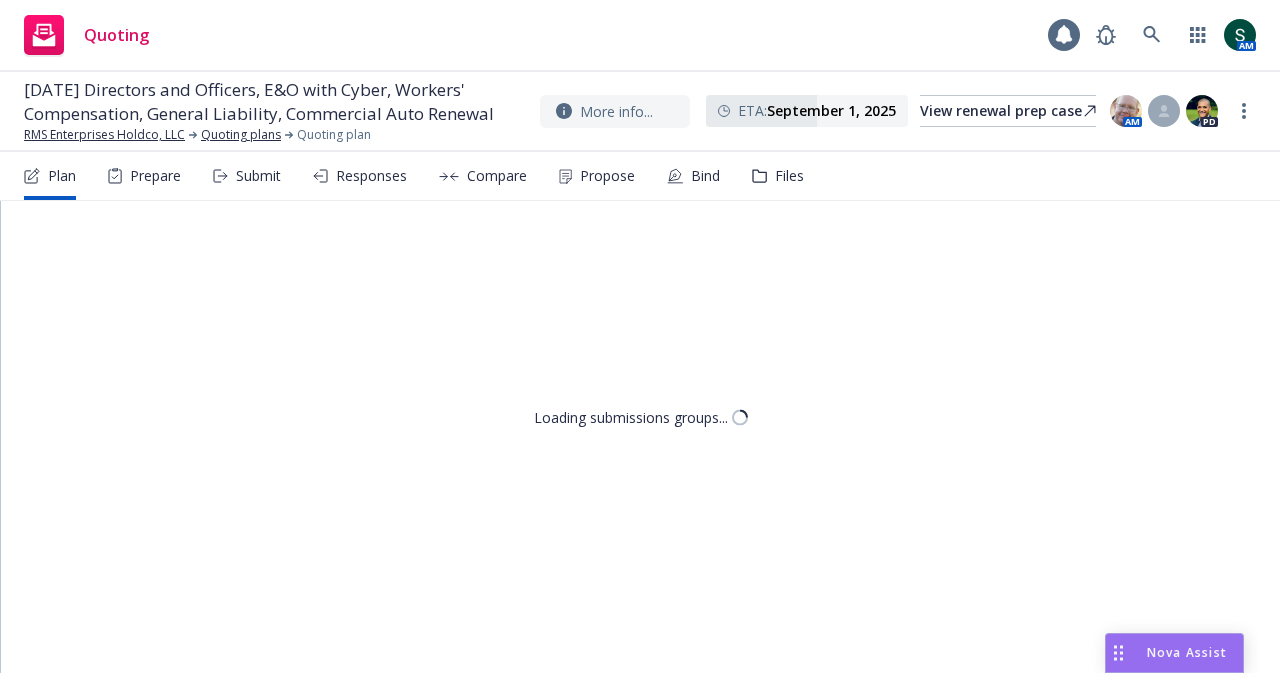 scroll, scrollTop: 0, scrollLeft: 0, axis: both 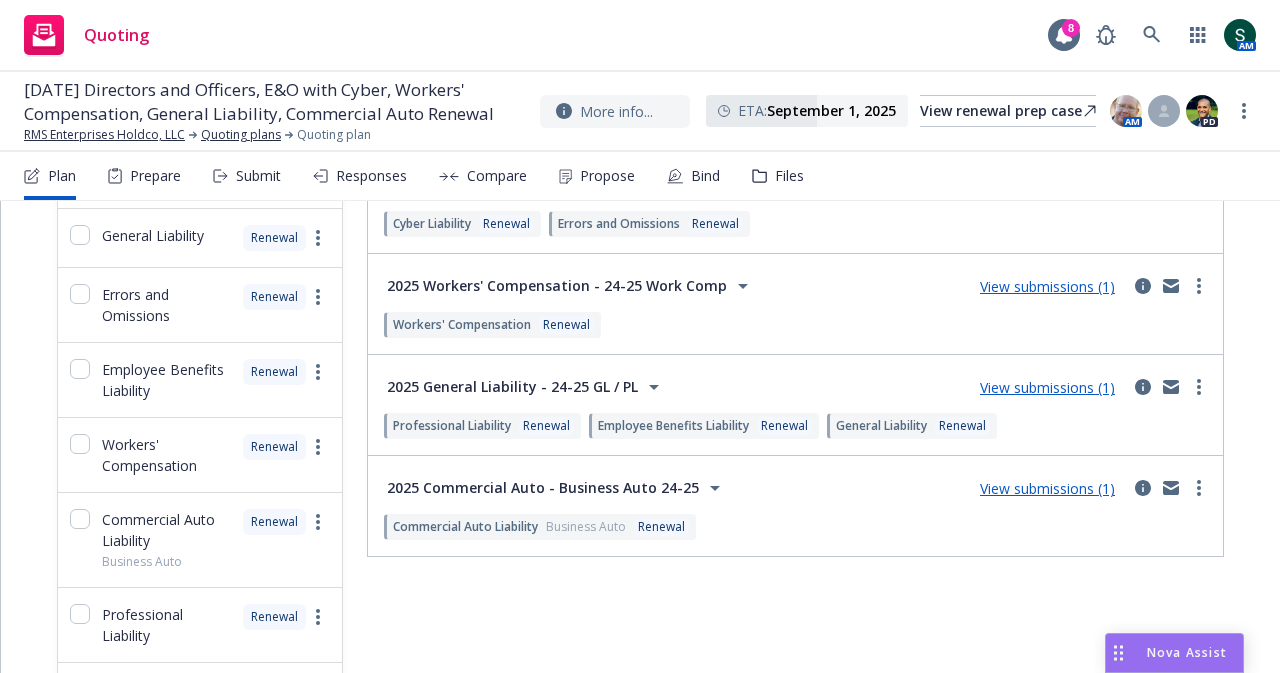 click on "View submissions (1)" at bounding box center [1047, 488] 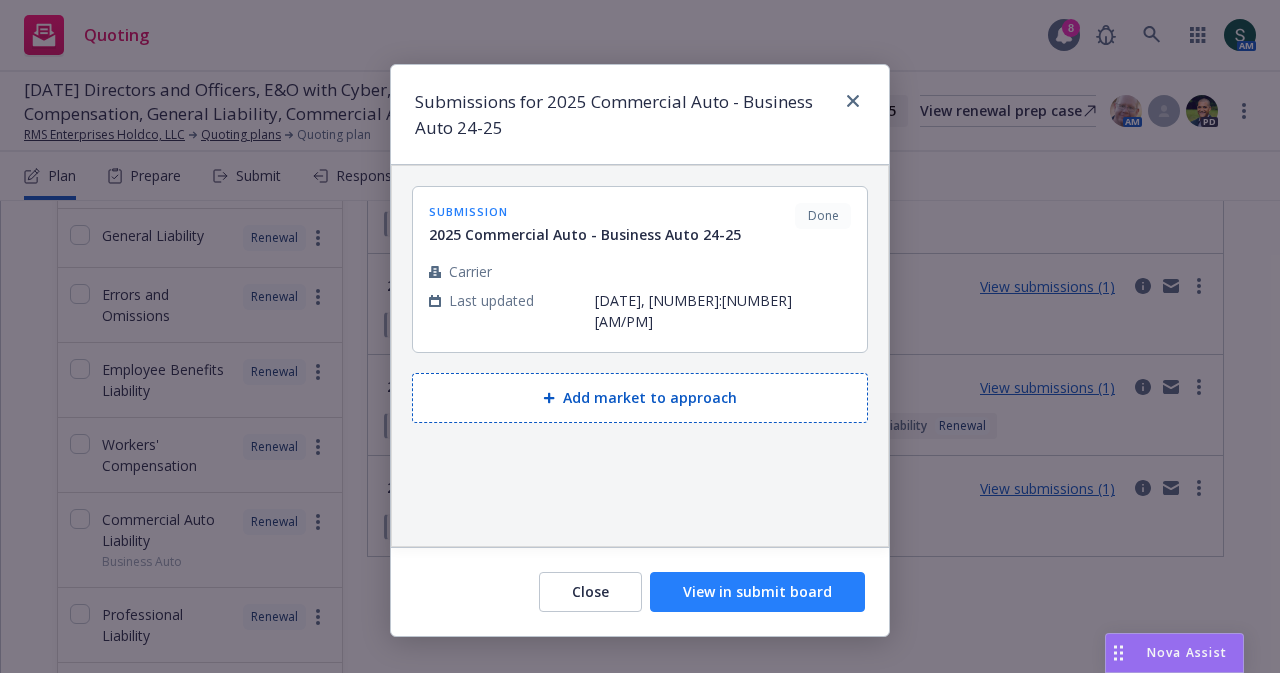 click on "View in submit board" at bounding box center (757, 592) 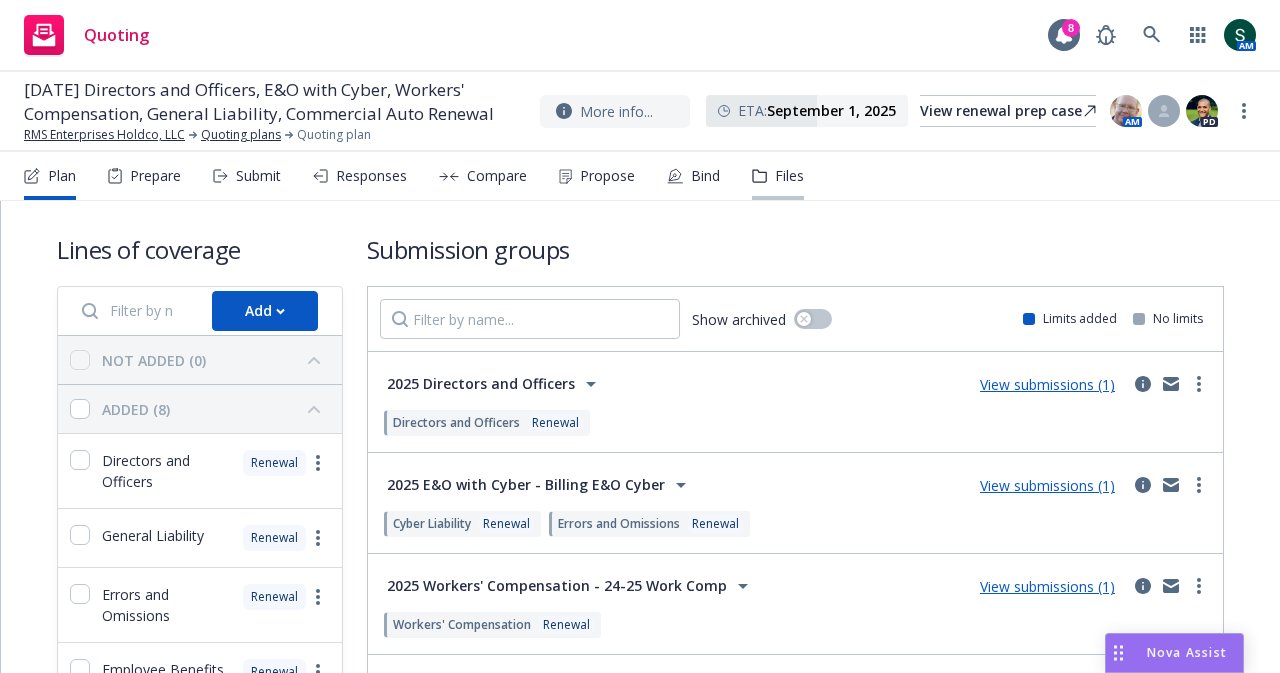 click on "Files" at bounding box center (778, 176) 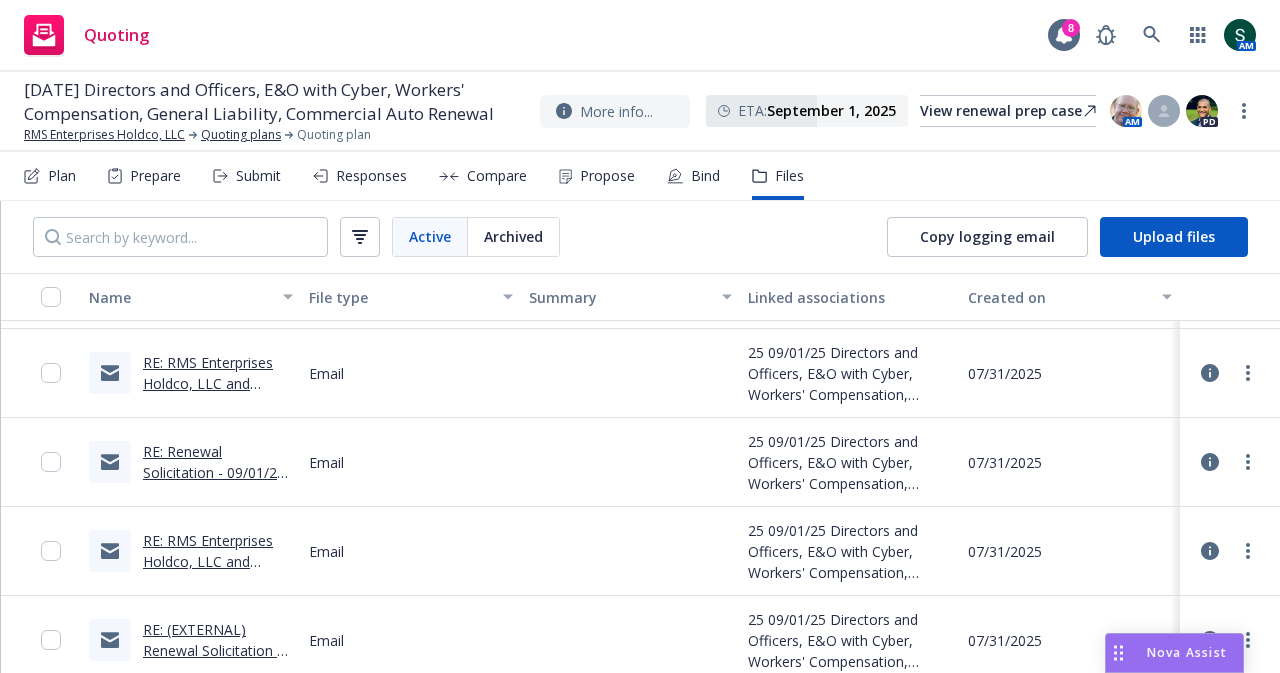 scroll, scrollTop: 100, scrollLeft: 0, axis: vertical 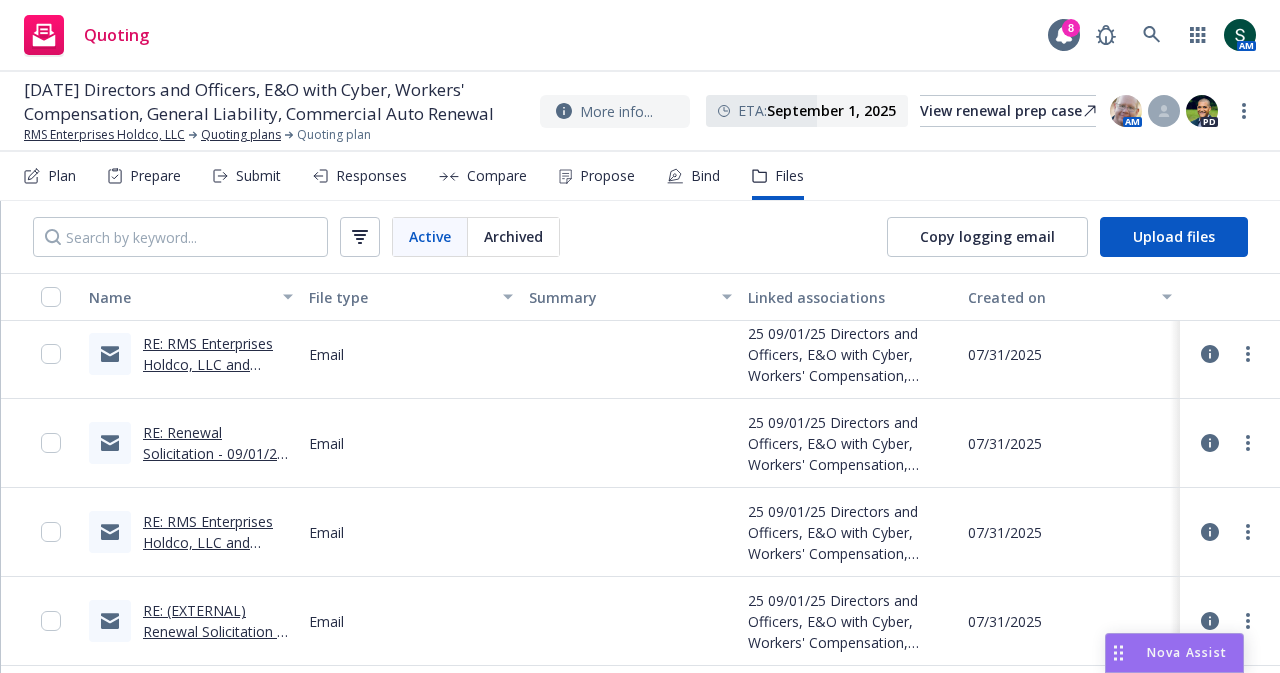 click on "RE: RMS Enterprises Holdco, LLC and Subsidiaries All the Comfort of Home-Health and Gateway Hospice Denv - MKLV5PSM001122 Exp 9/1/2025 E&O Renewal" at bounding box center (208, 427) 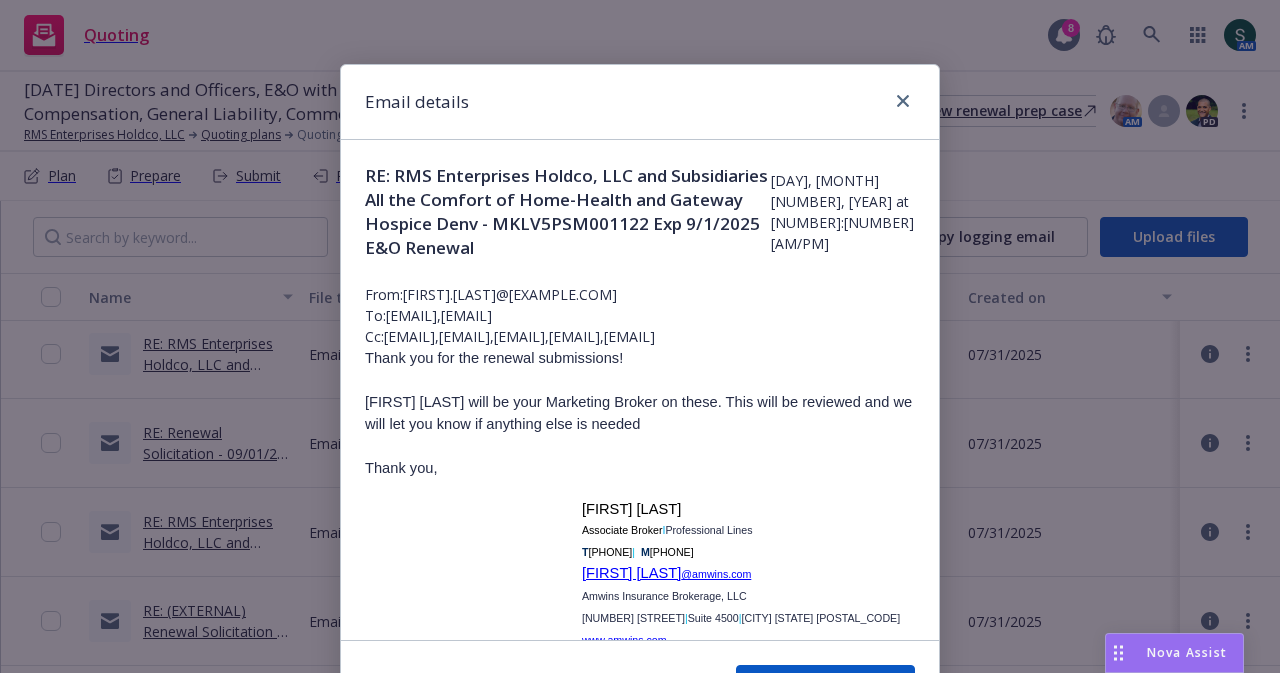 scroll, scrollTop: 0, scrollLeft: 0, axis: both 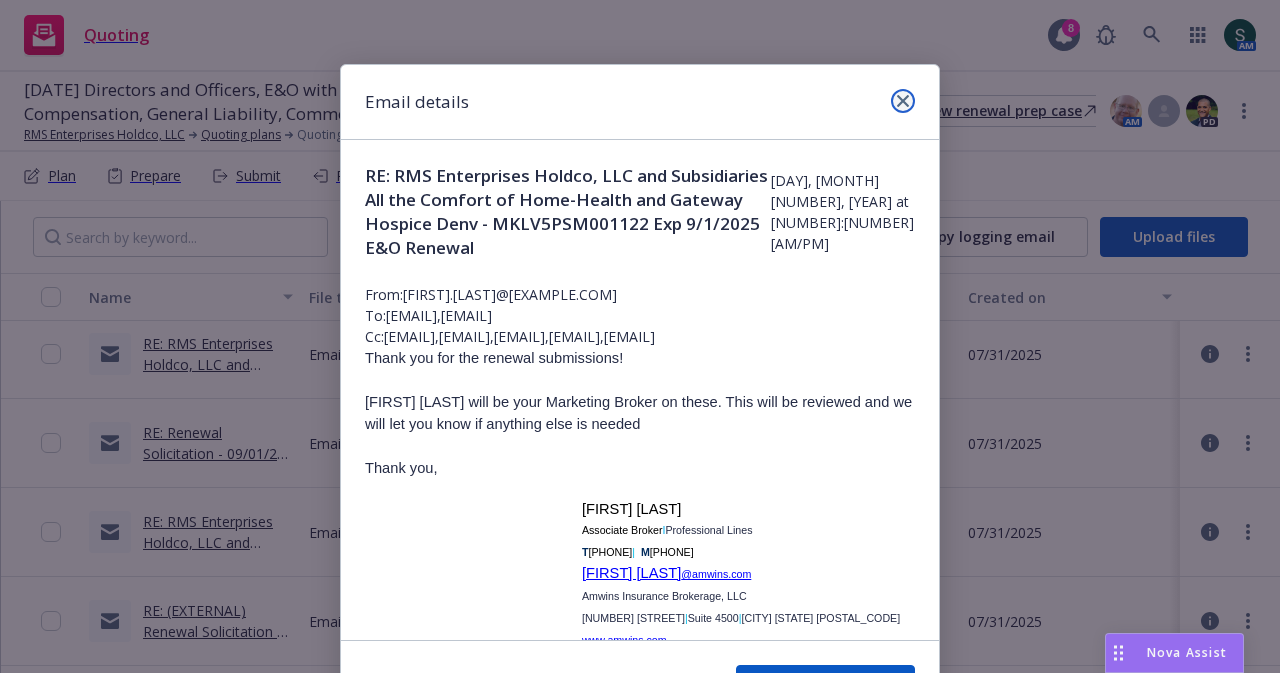 click 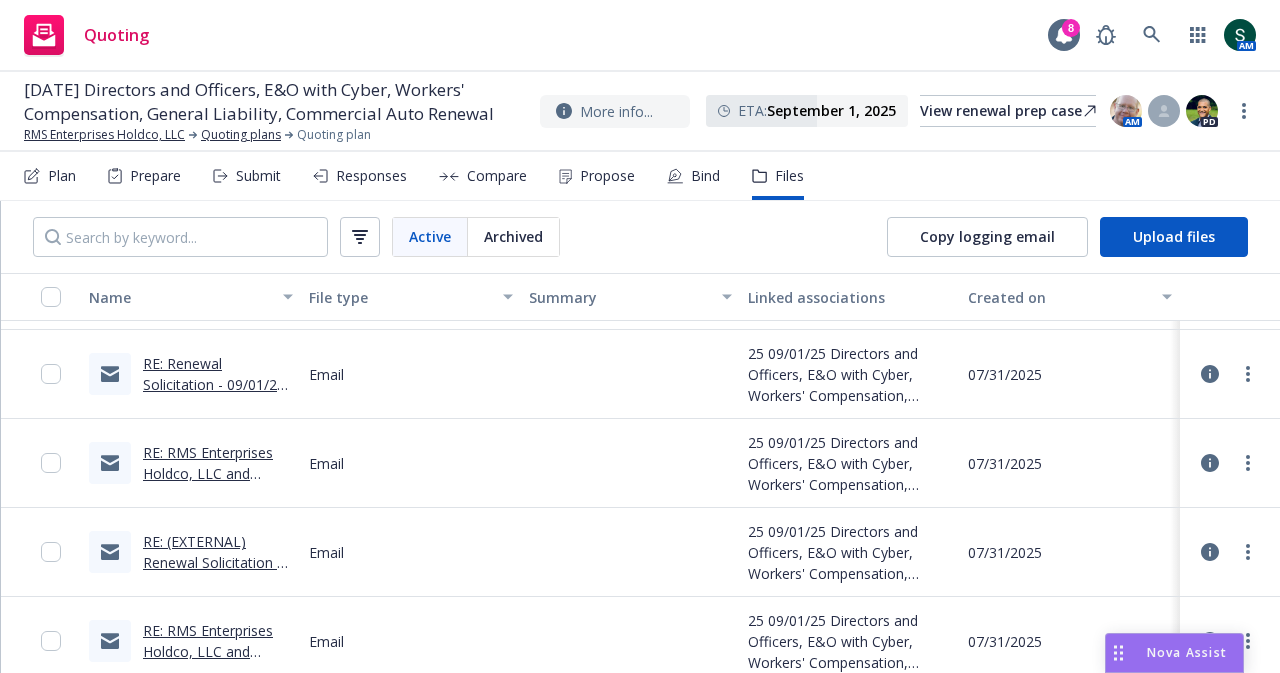 scroll, scrollTop: 200, scrollLeft: 0, axis: vertical 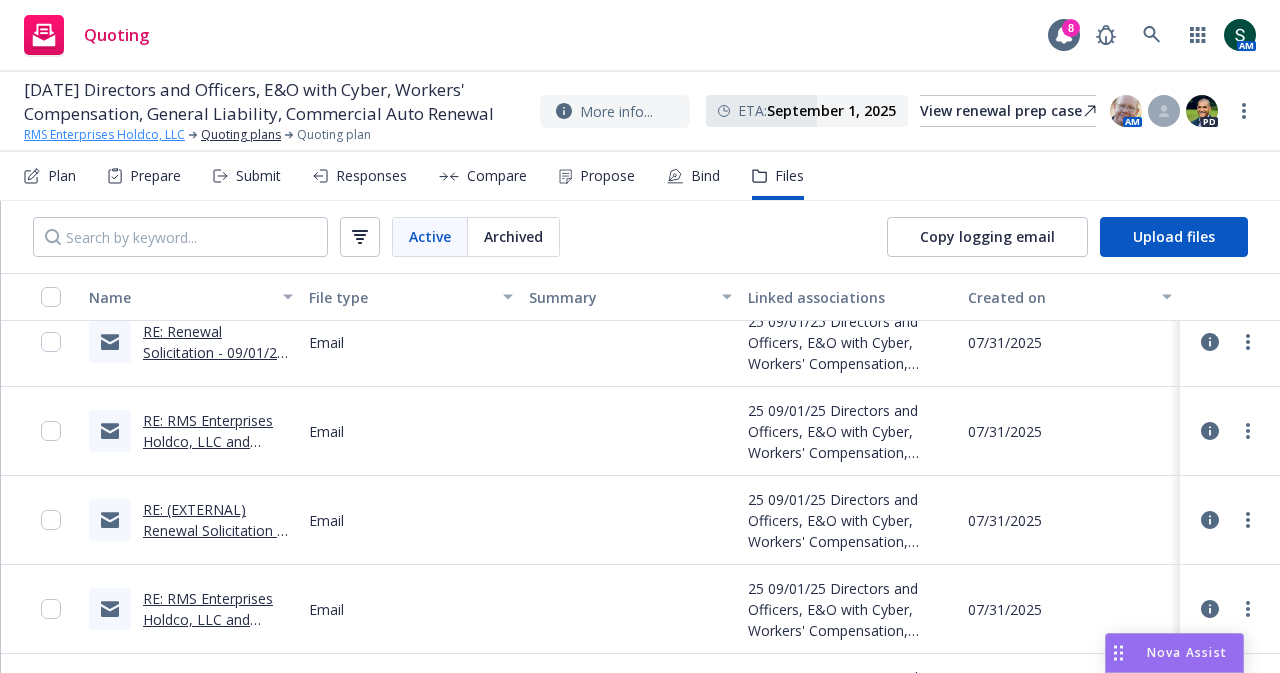 click on "RMS Enterprises Holdco, LLC" at bounding box center (104, 135) 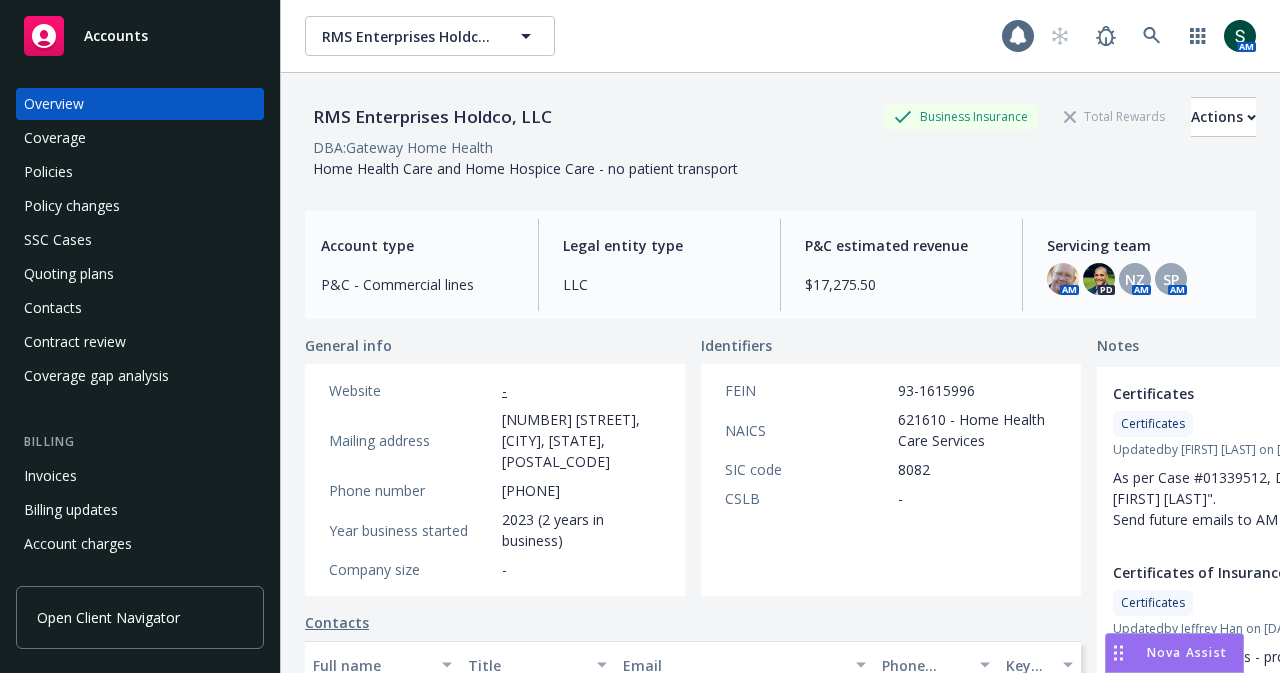 scroll, scrollTop: 0, scrollLeft: 0, axis: both 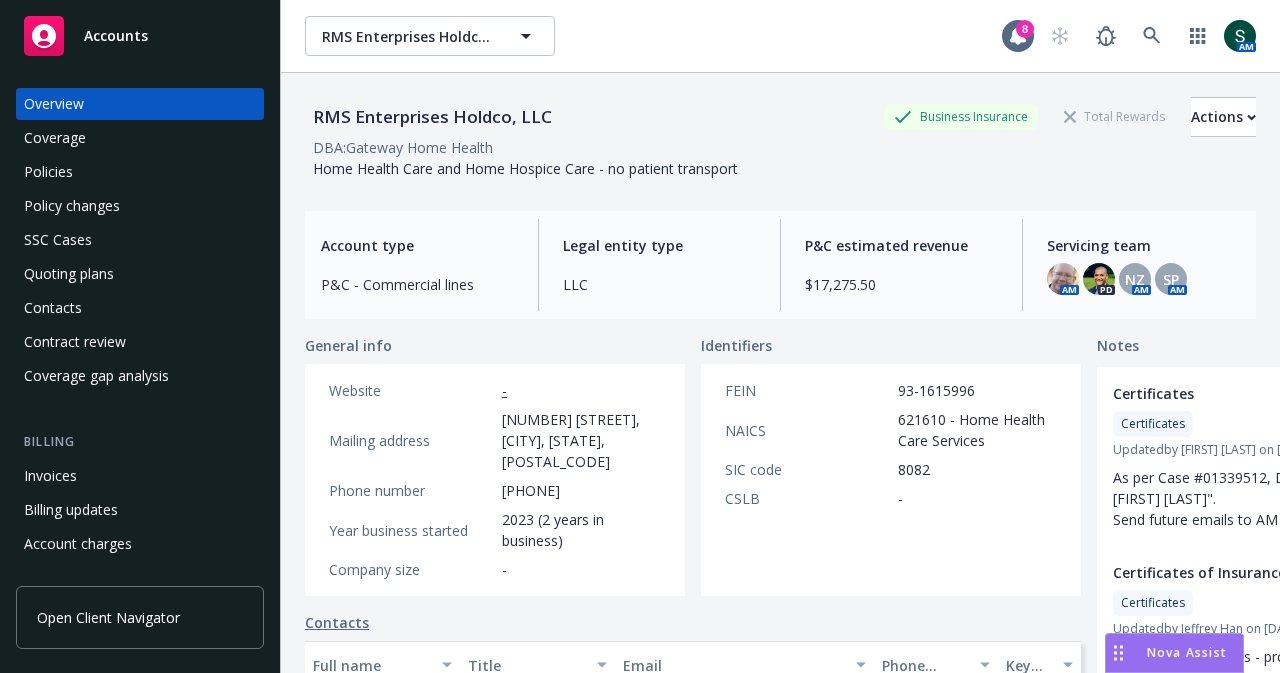 click on "Policies" at bounding box center (48, 172) 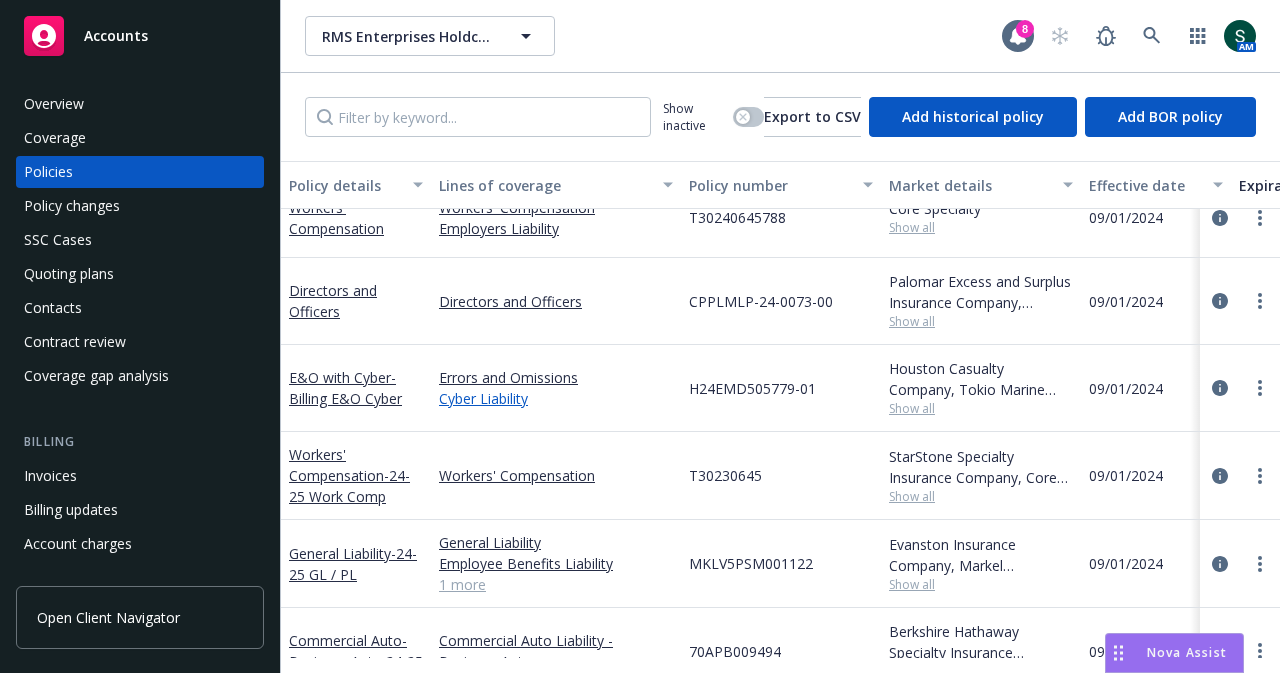 scroll, scrollTop: 0, scrollLeft: 0, axis: both 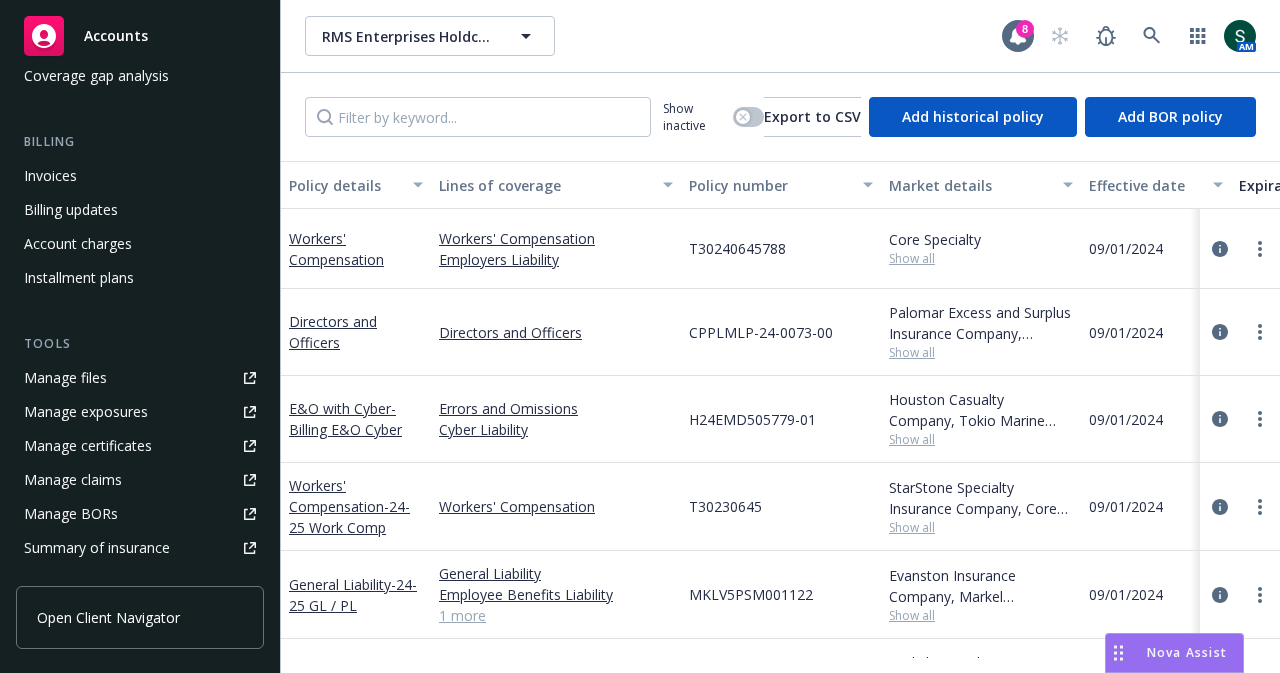 click on "Manage files" at bounding box center (140, 378) 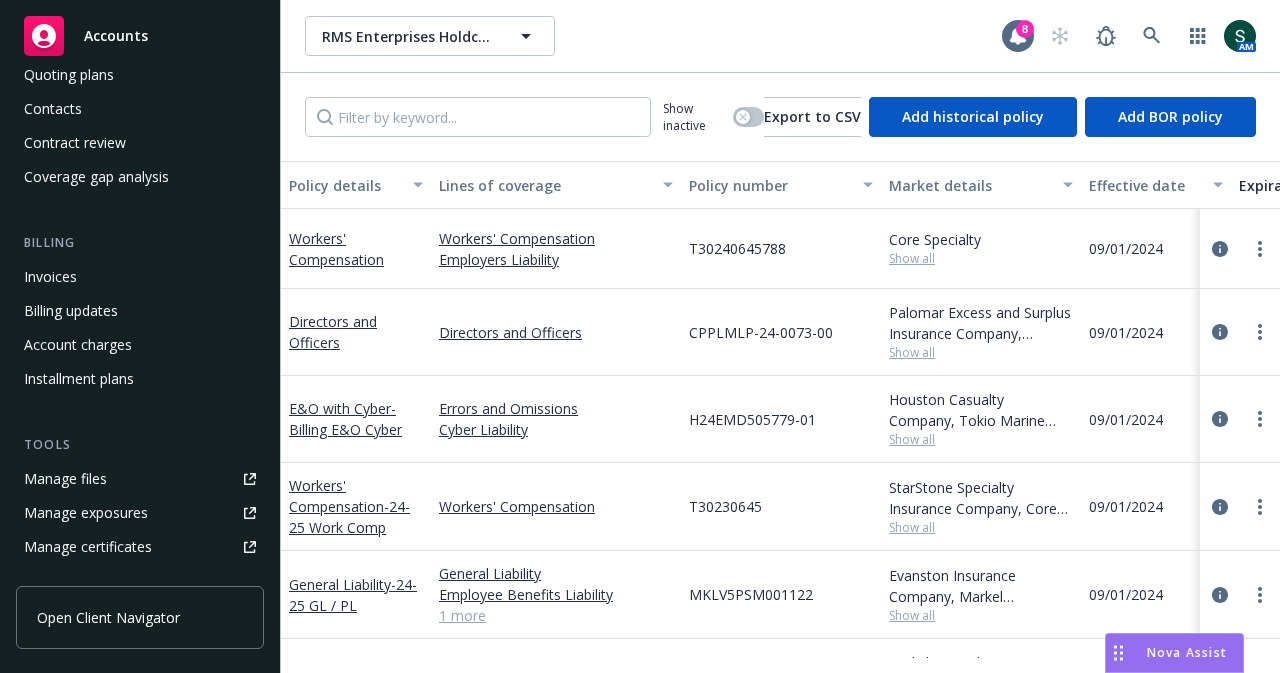 scroll, scrollTop: 200, scrollLeft: 0, axis: vertical 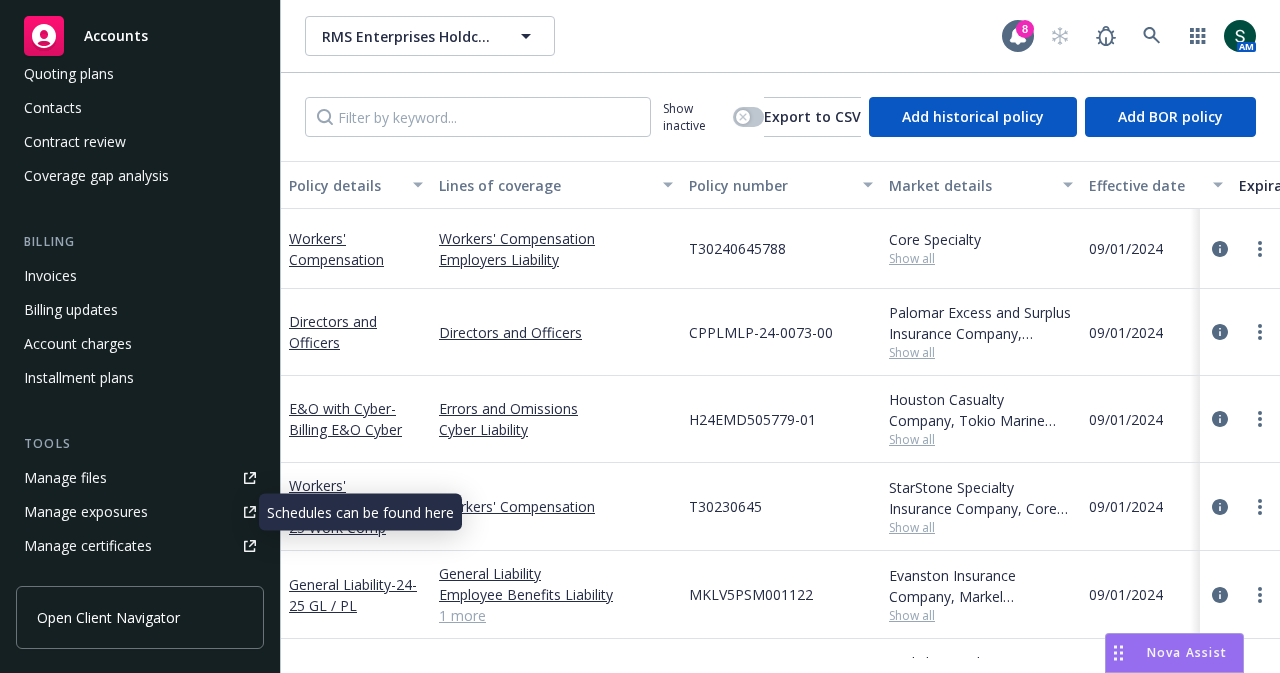 click on "Manage exposures" at bounding box center [86, 512] 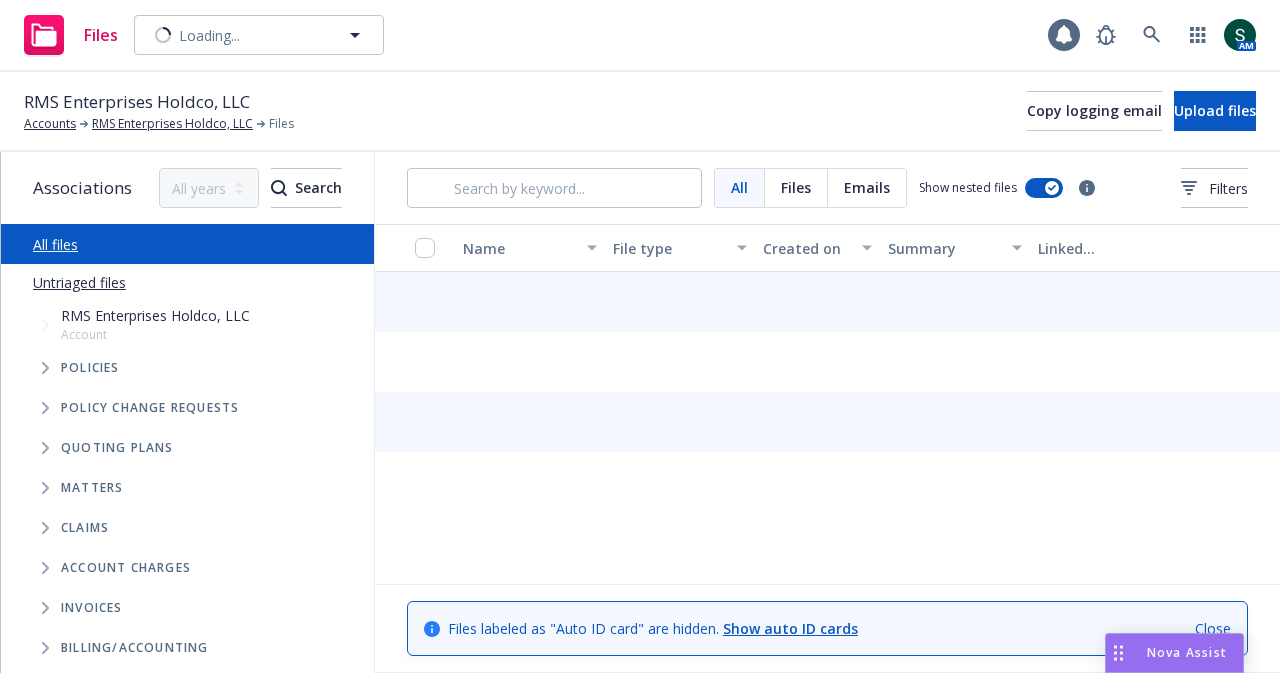 scroll, scrollTop: 0, scrollLeft: 0, axis: both 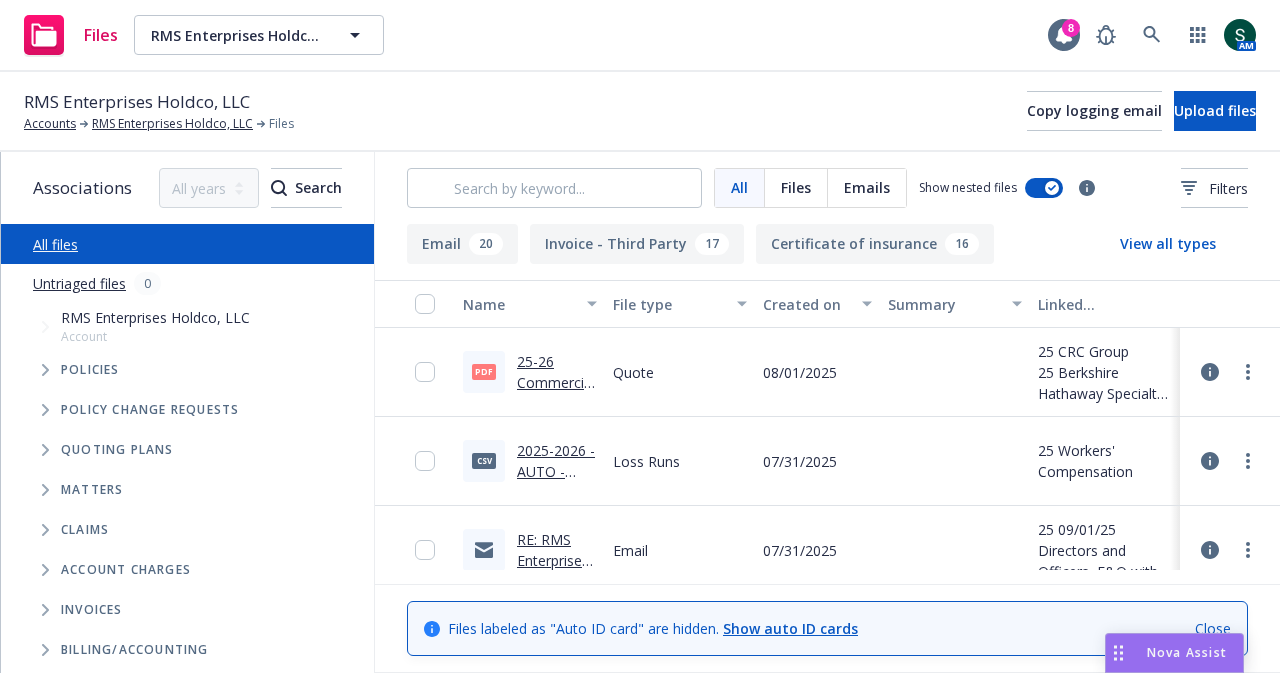 click on "25-26 Commercial Auto Quote.pdf" at bounding box center (556, 393) 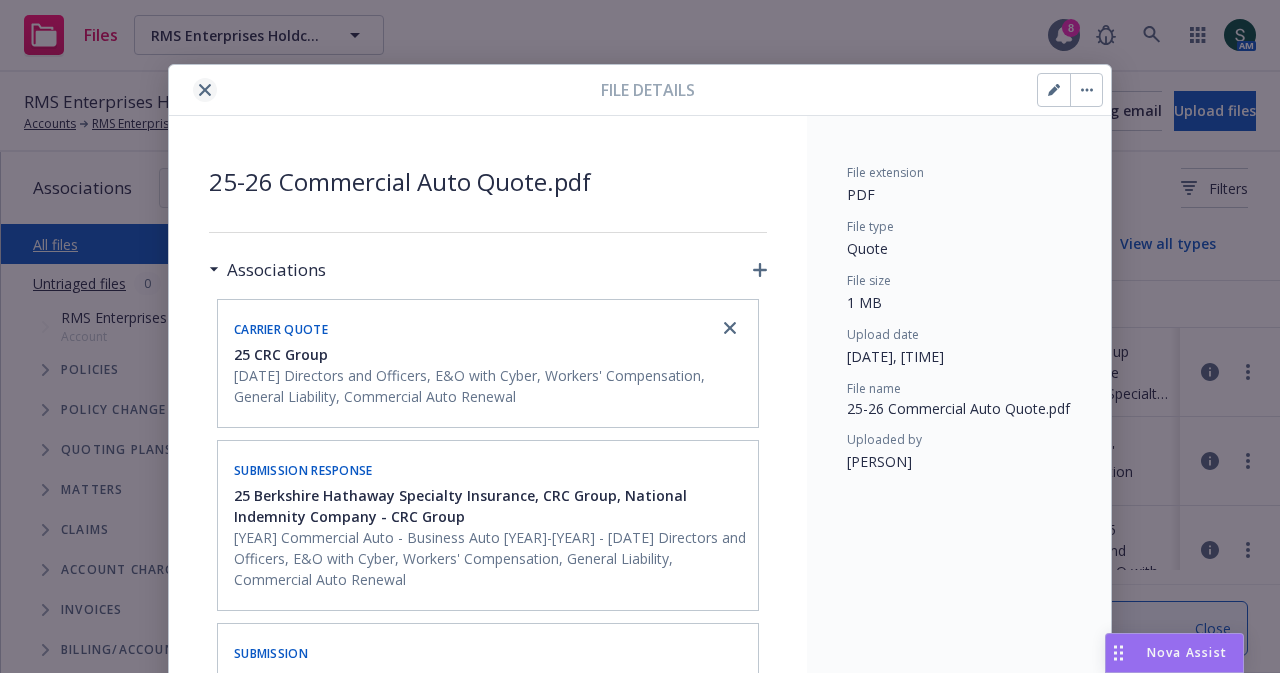 click 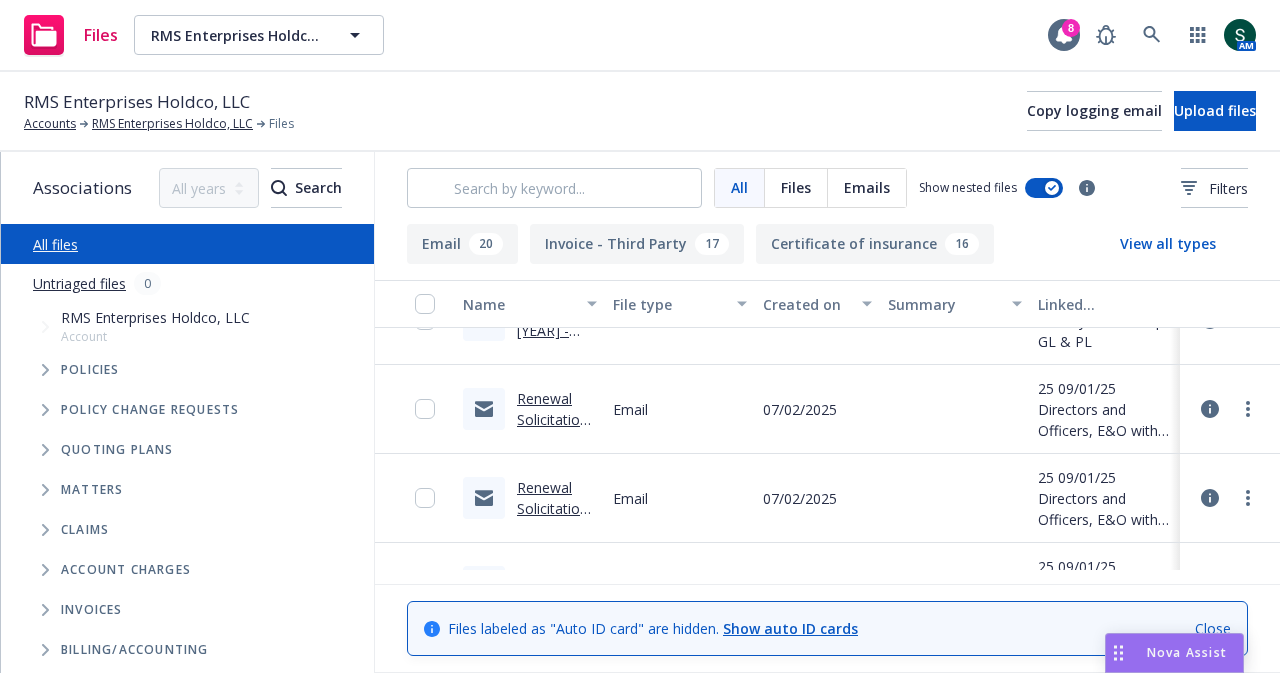 scroll, scrollTop: 700, scrollLeft: 0, axis: vertical 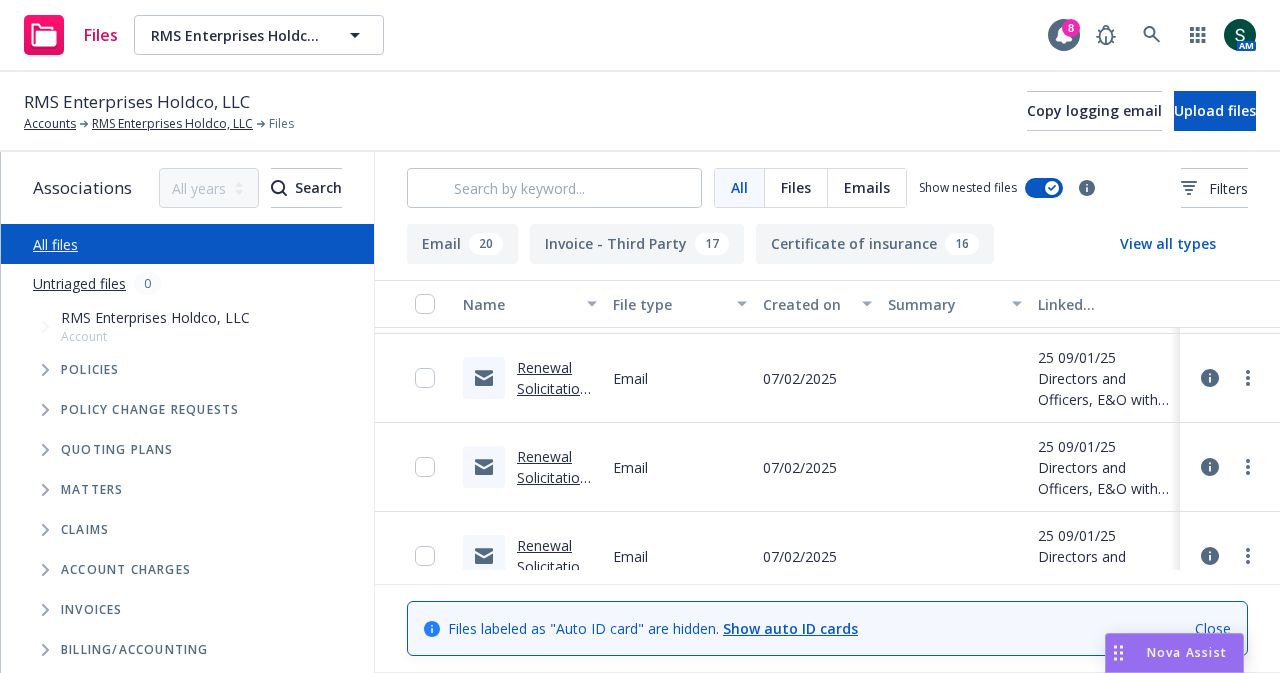 click on "Renewal Solicitation - [DATE] - Directors and Officers - RMS Enterprises Holdco, LLC - Newfront Insurance" at bounding box center [557, 551] 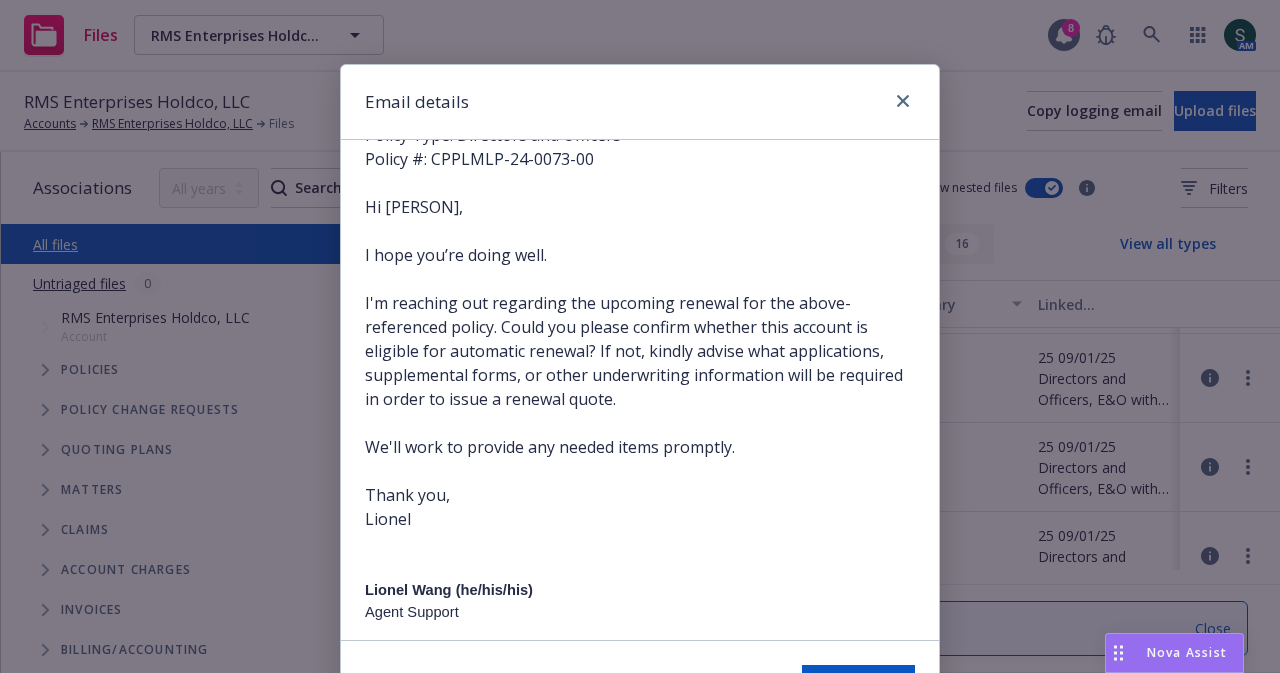 scroll, scrollTop: 300, scrollLeft: 0, axis: vertical 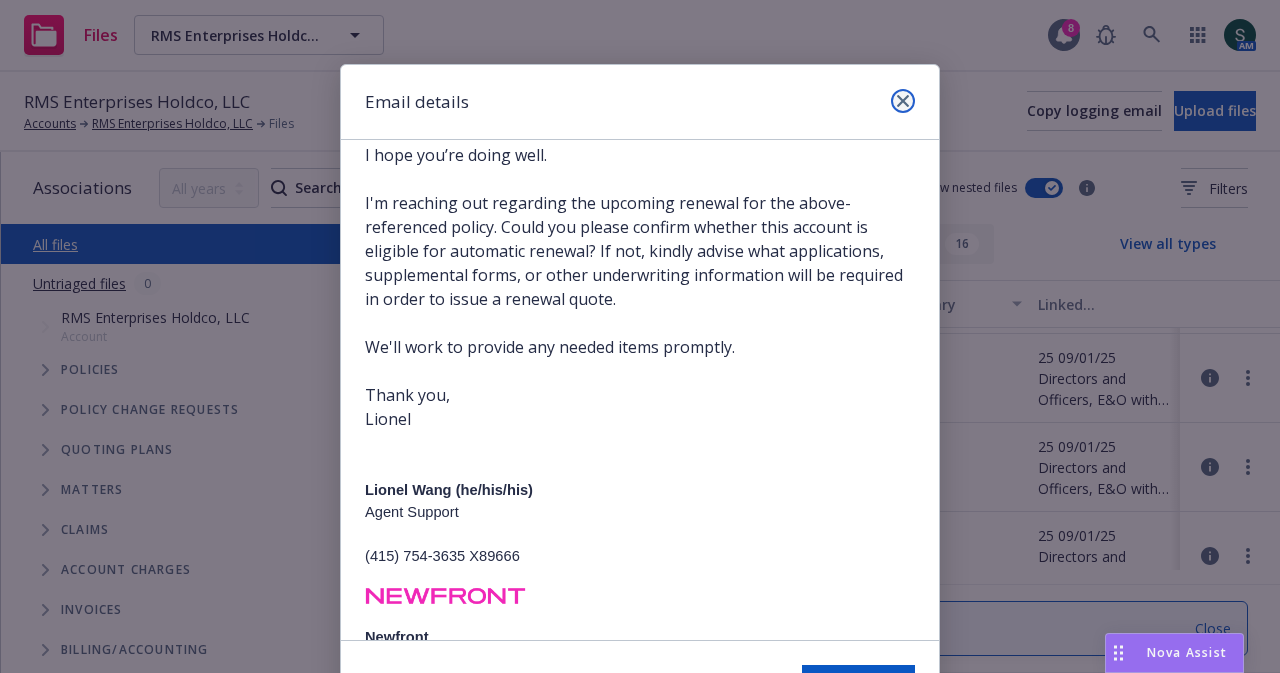 click at bounding box center [903, 101] 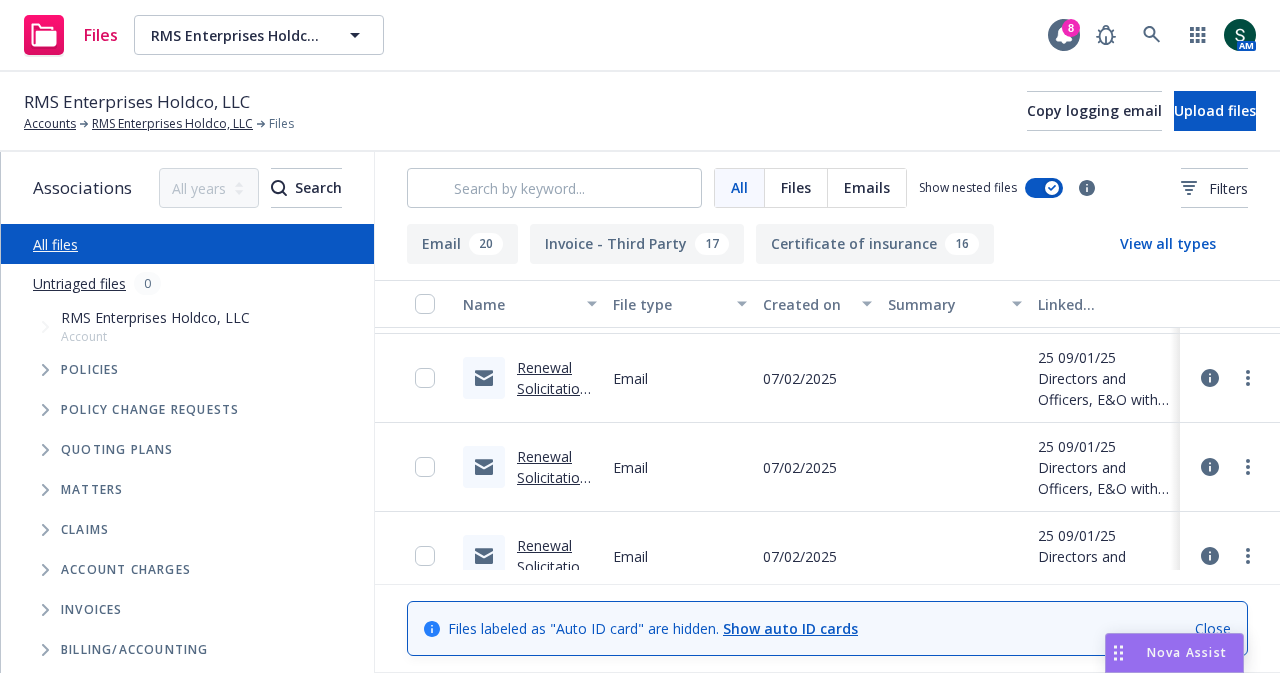 click on "Renewal Solicitation - [DATE] - Commercial Auto - RMS Enterprises Holdco, LLC - Newfront Insurance" at bounding box center [557, 451] 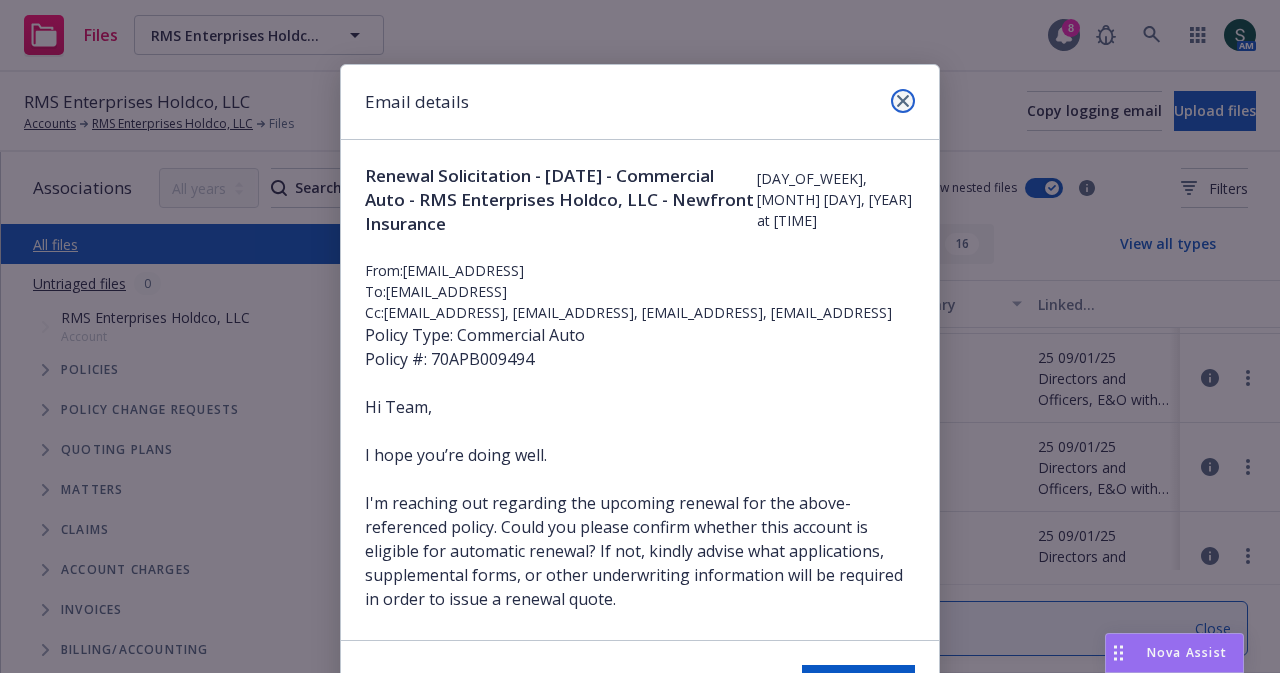 click at bounding box center (903, 101) 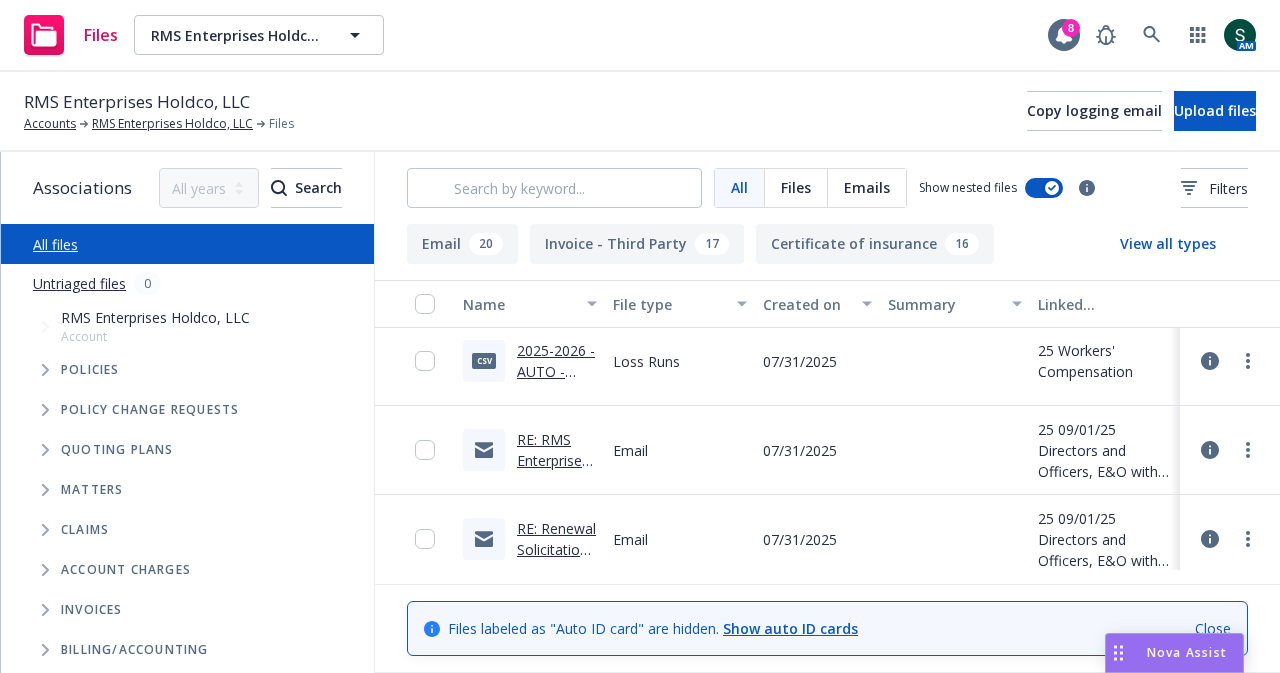 scroll, scrollTop: 0, scrollLeft: 0, axis: both 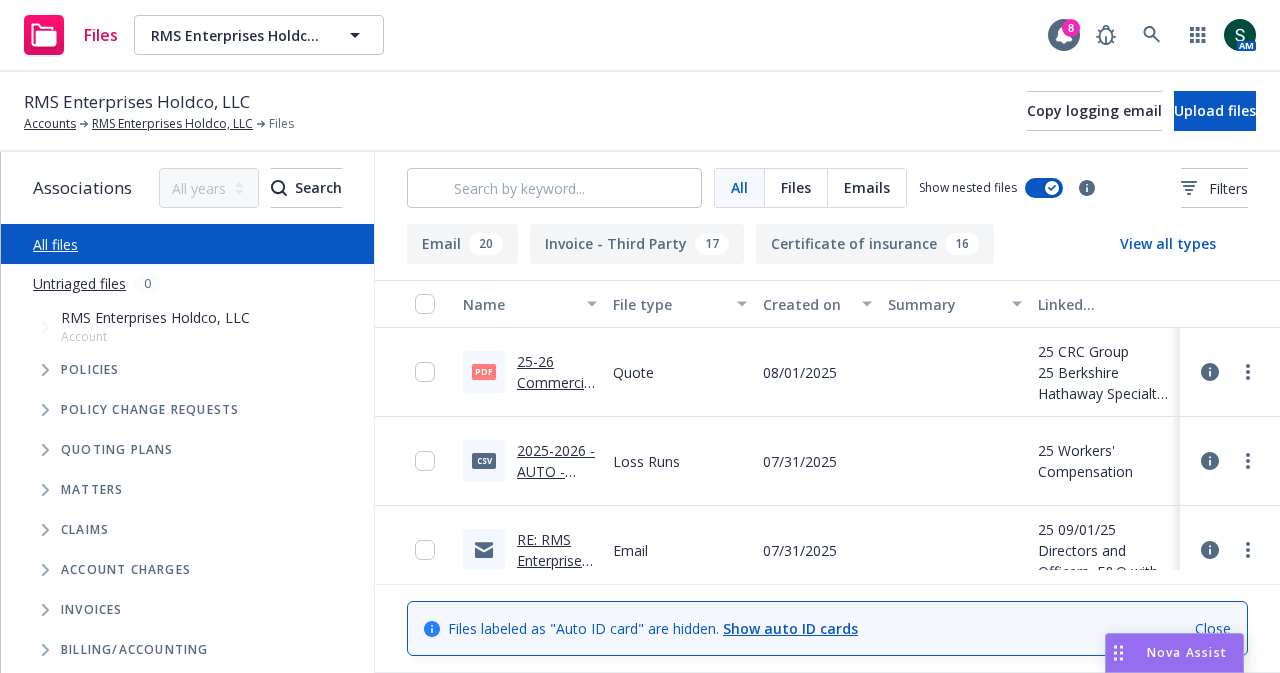 click on "2025-2026 - AUTO - RMS Enterprises Holdco, LLC - 06-06-2025.csv" at bounding box center [556, 513] 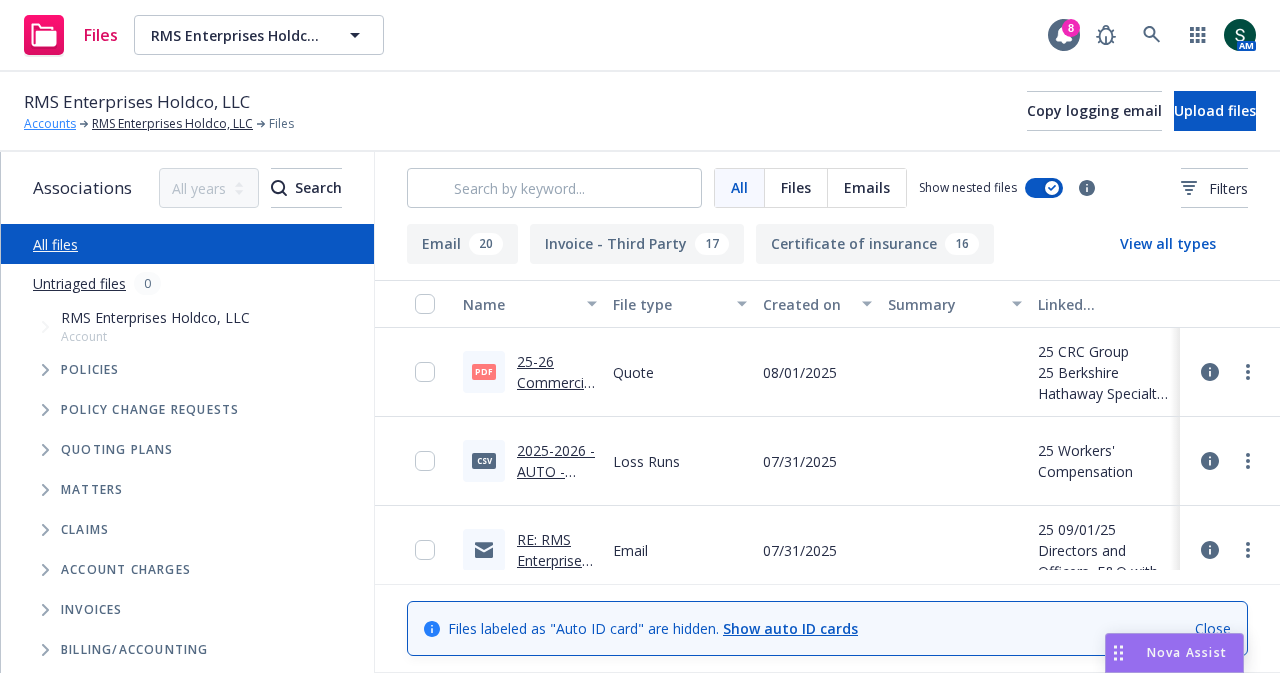 click on "Accounts" at bounding box center [50, 124] 